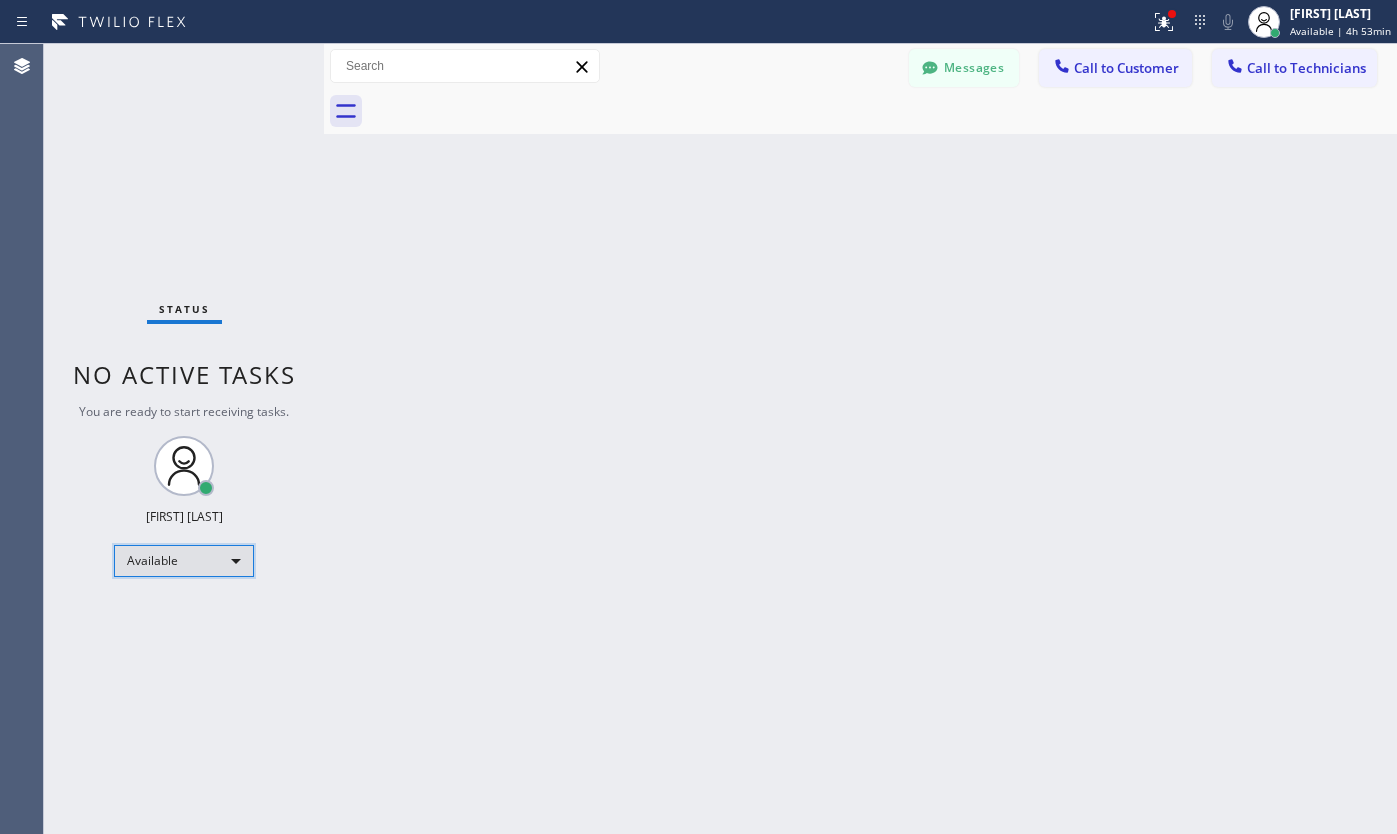 click on "Available" at bounding box center (184, 561) 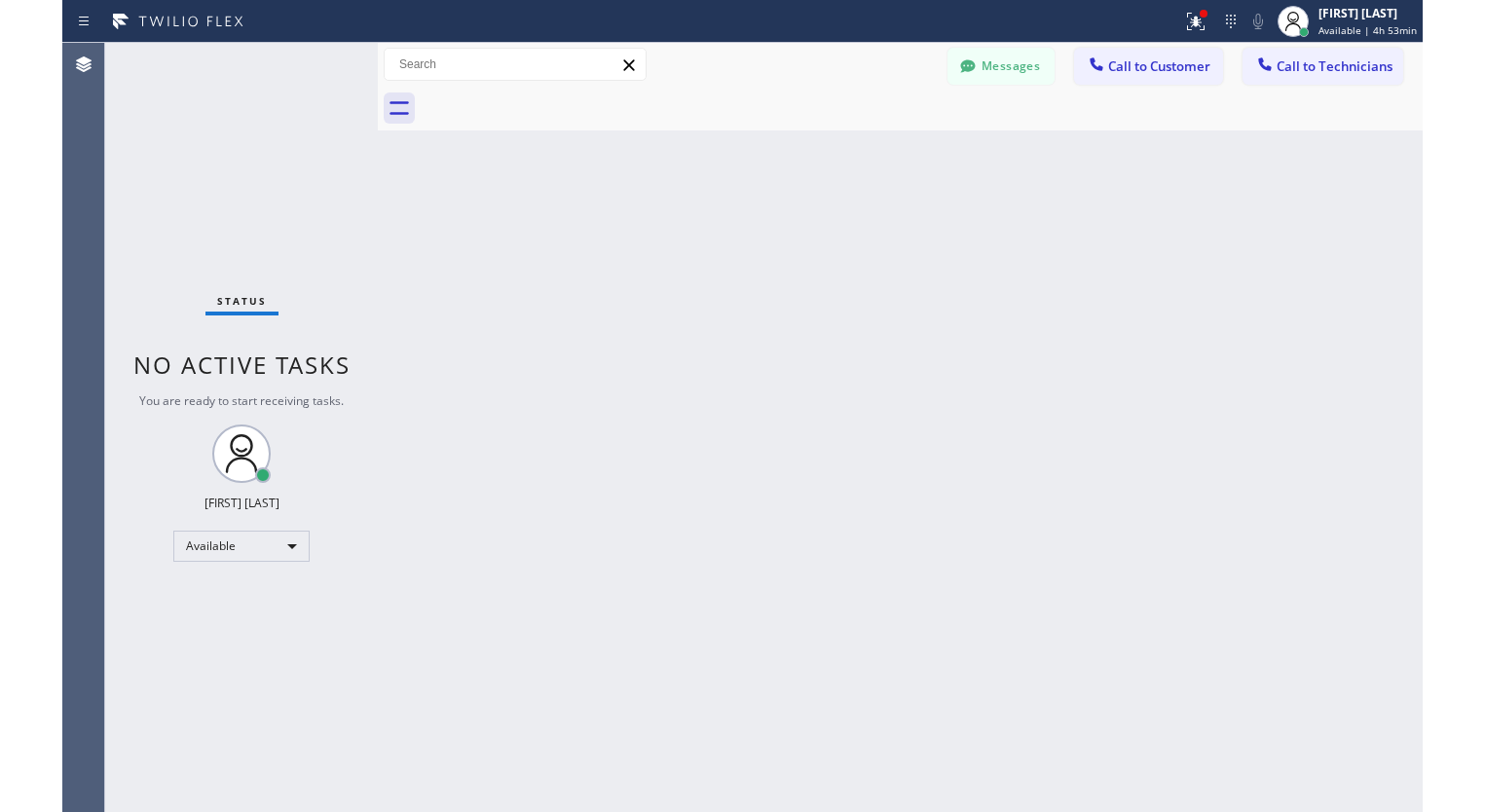 scroll, scrollTop: 0, scrollLeft: 0, axis: both 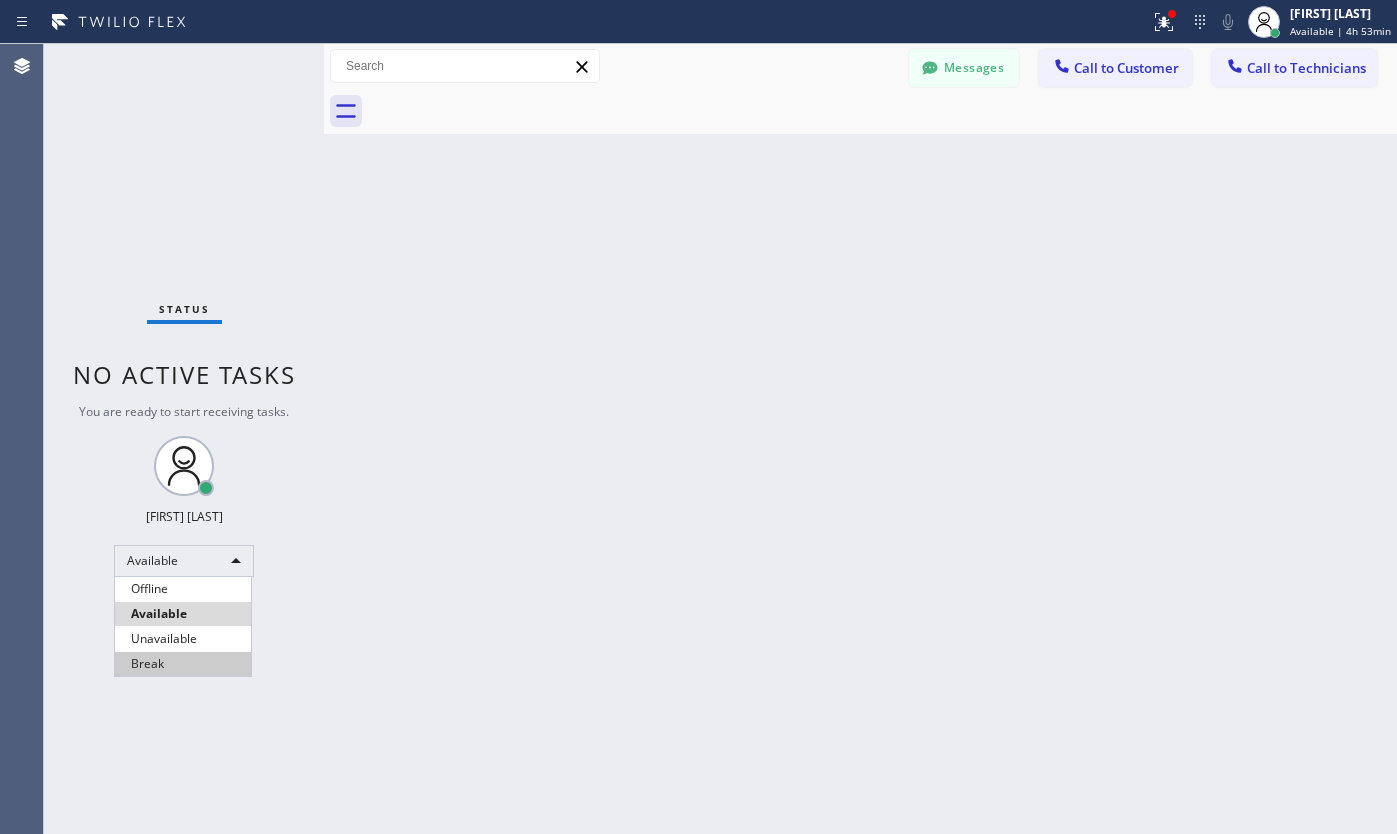 click on "Break" at bounding box center [183, 664] 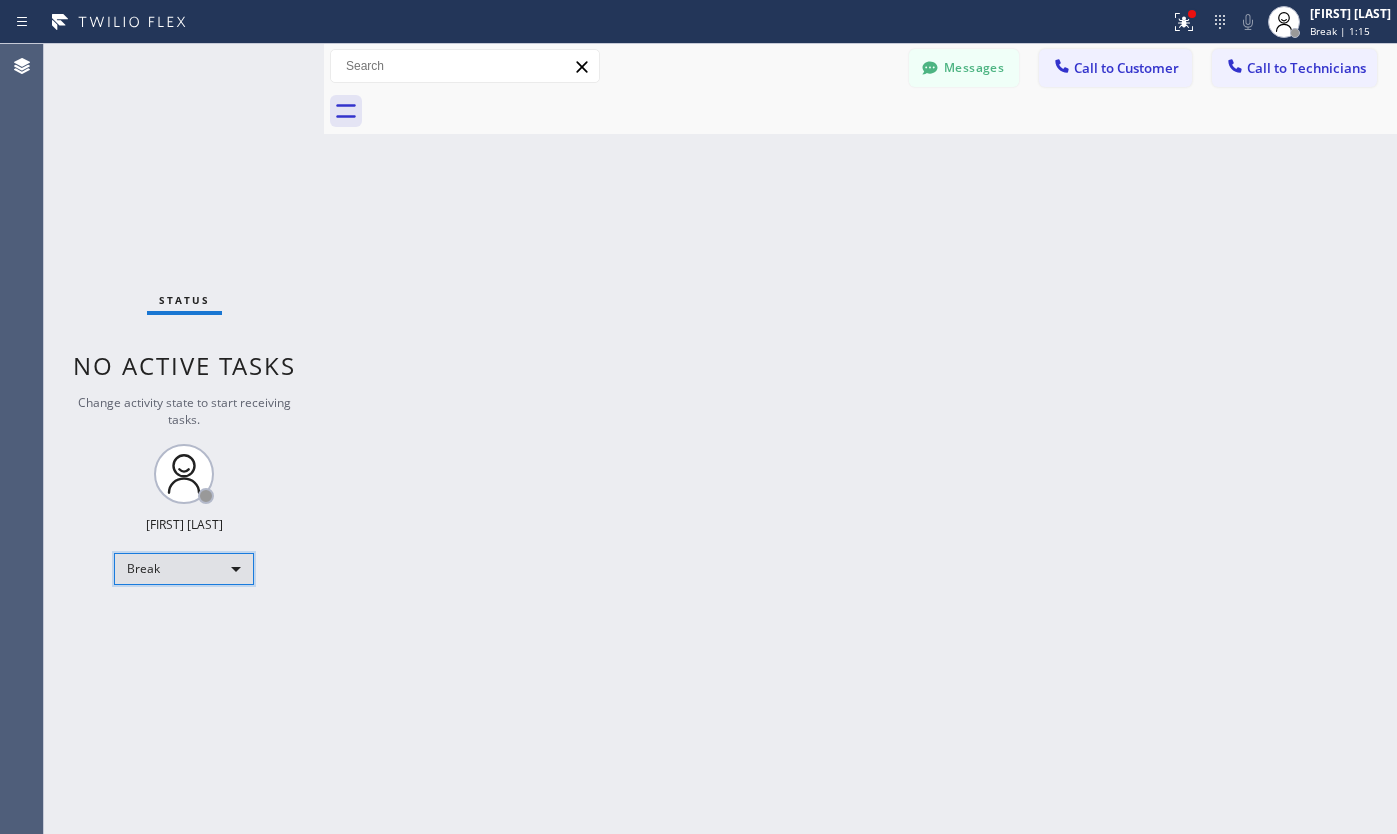 click on "Break" at bounding box center [184, 569] 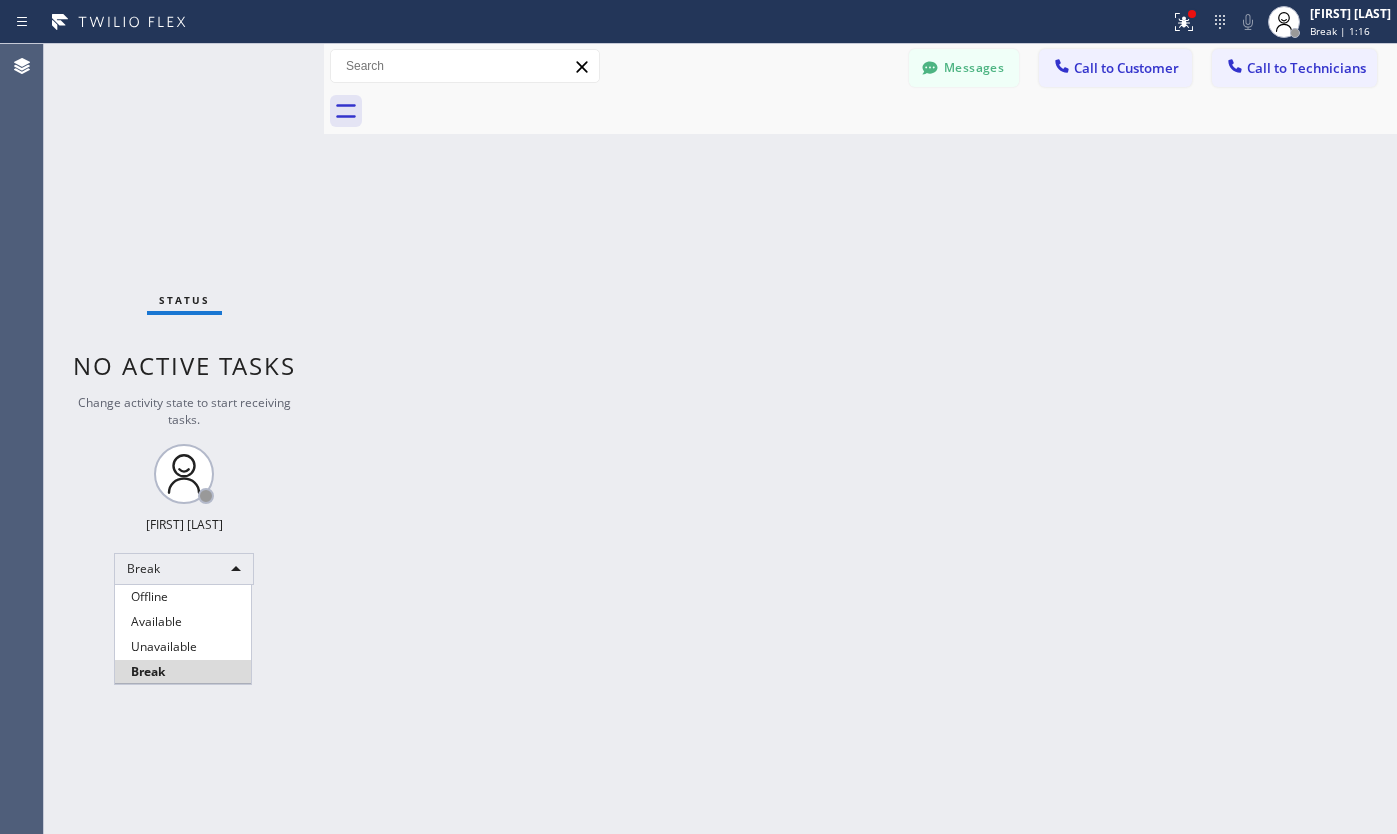 click on "Available" at bounding box center [183, 622] 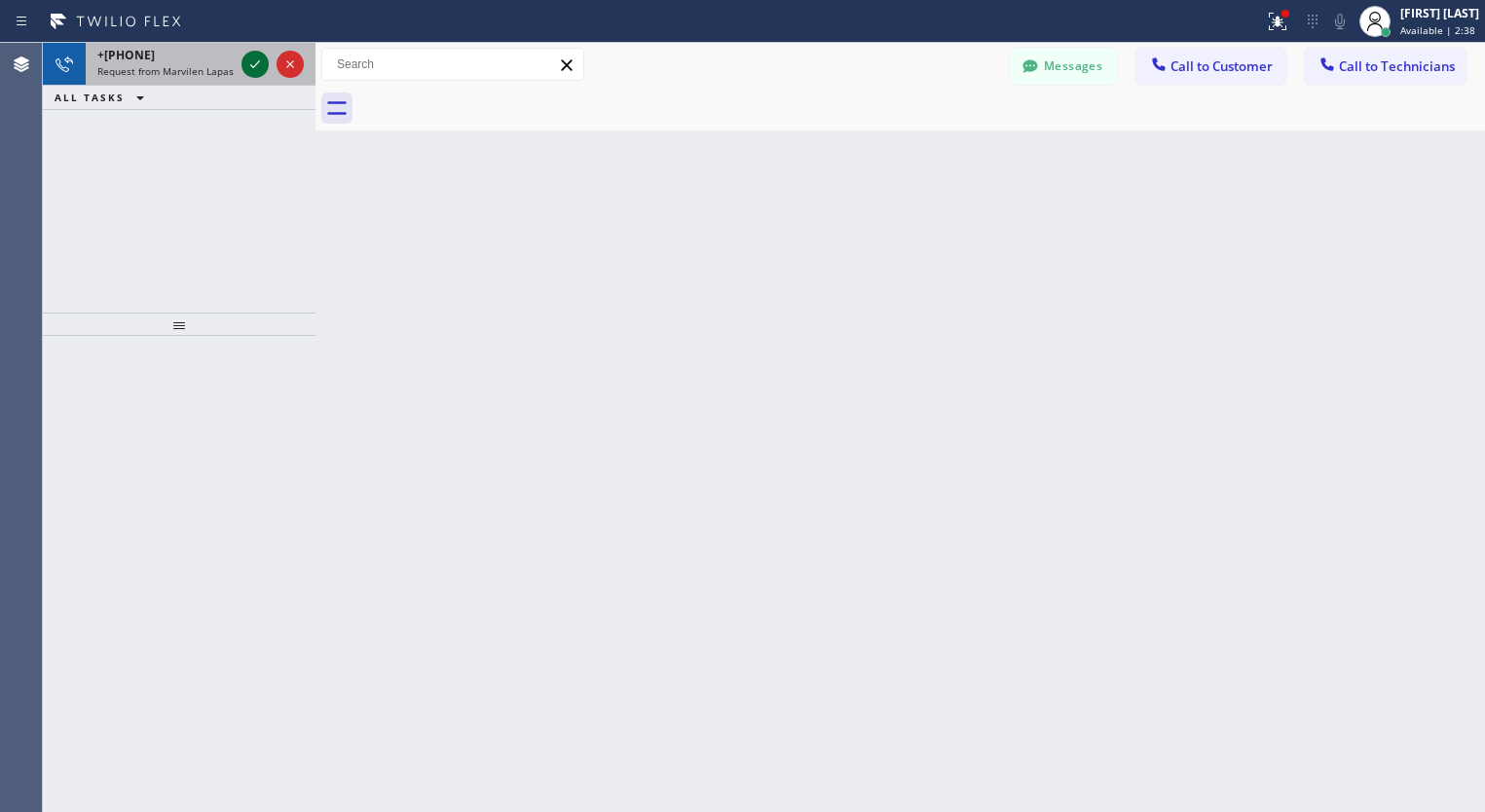click 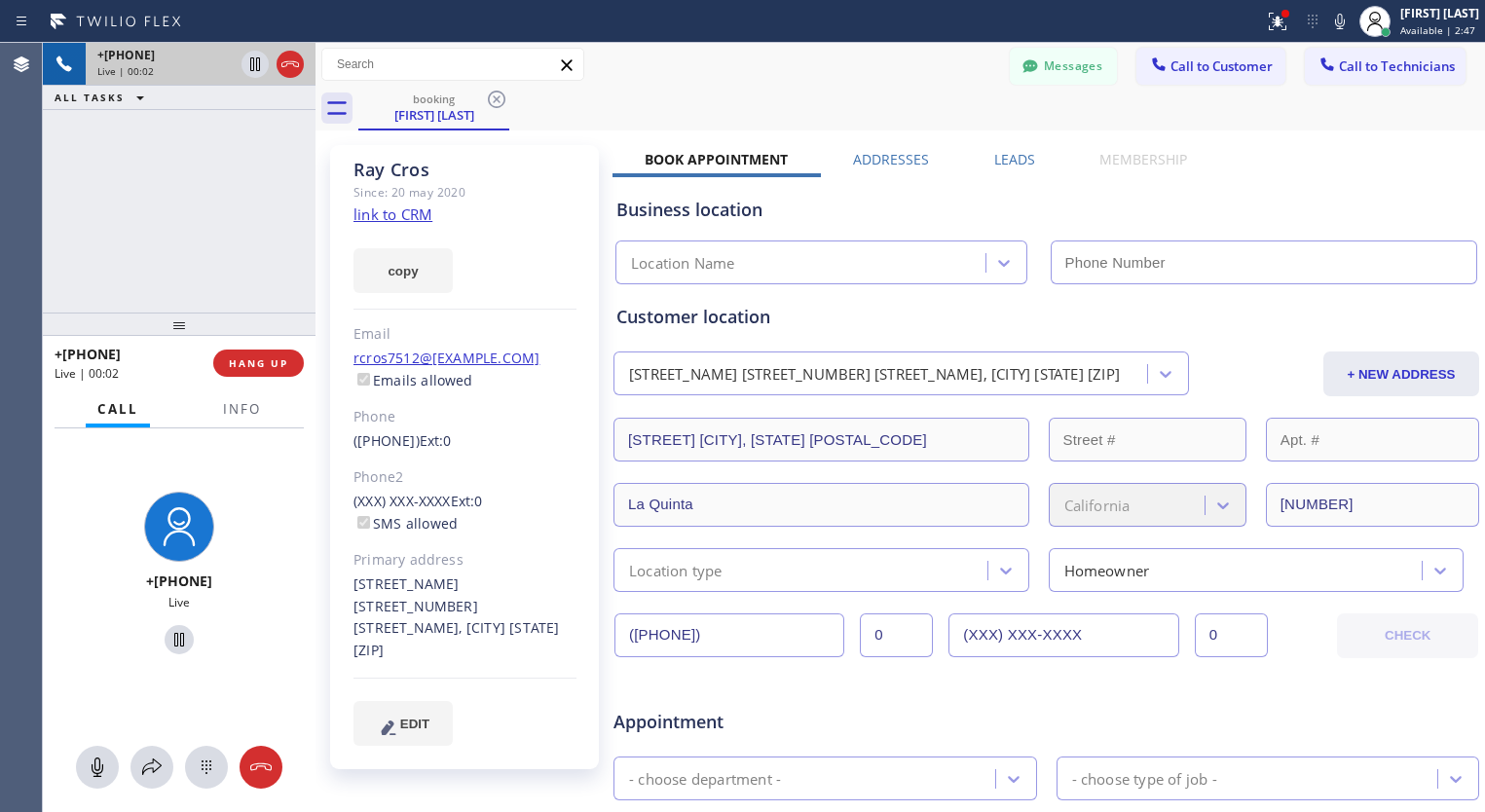 type on "([PHONE])" 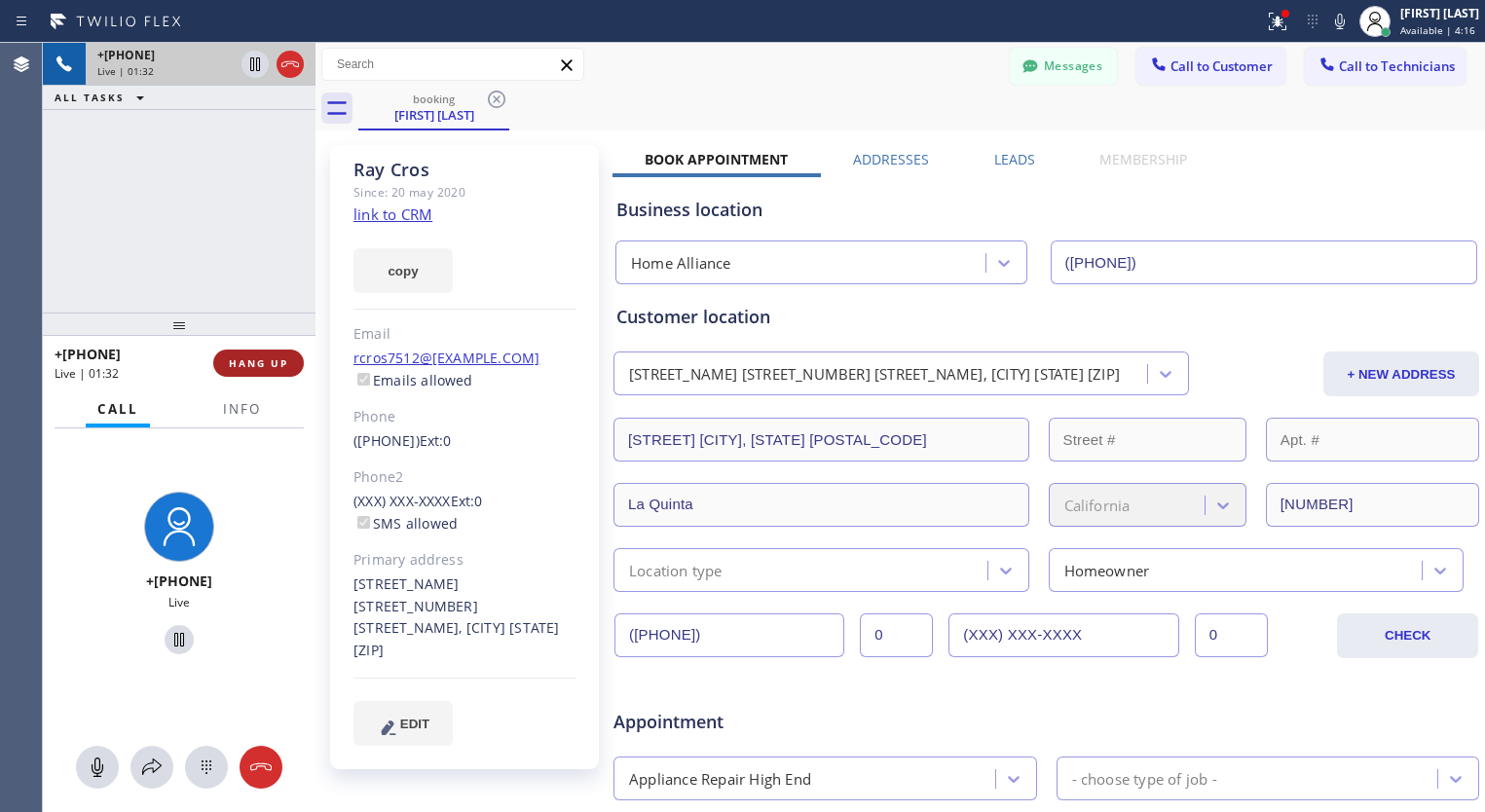 click on "HANG UP" at bounding box center (258, 363) 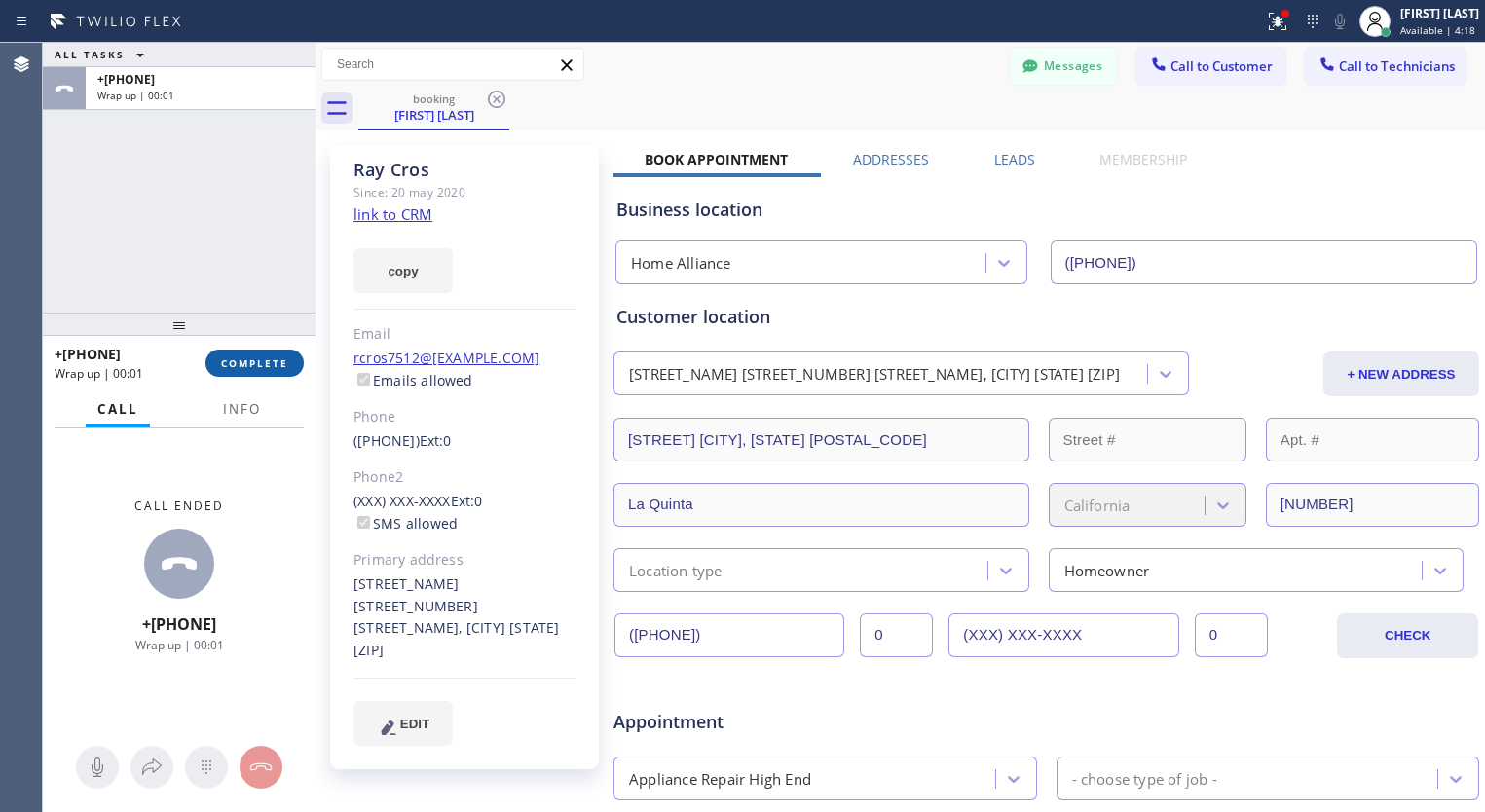 click on "COMPLETE" at bounding box center [254, 363] 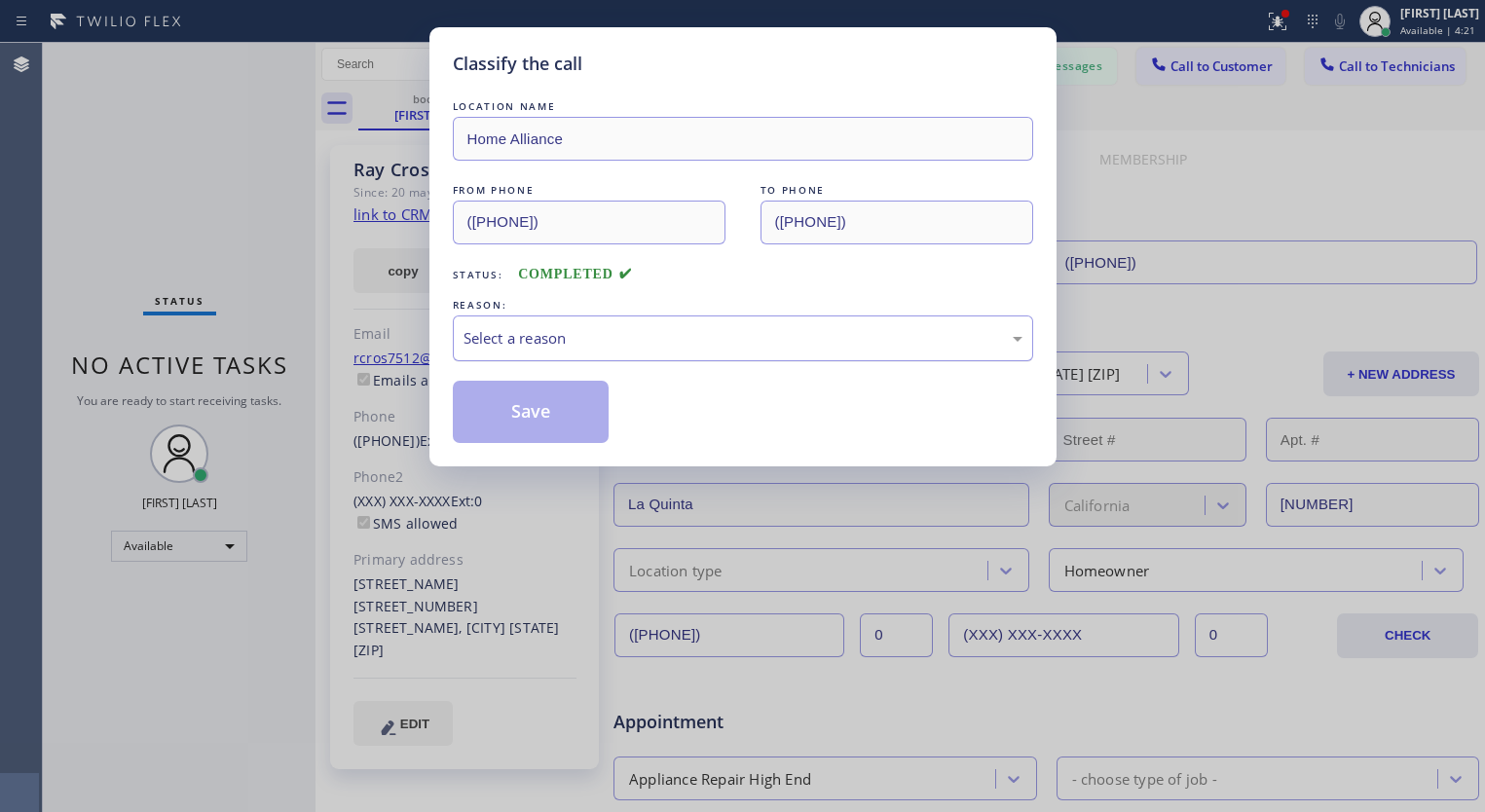 click on "Select a reason" at bounding box center [743, 338] 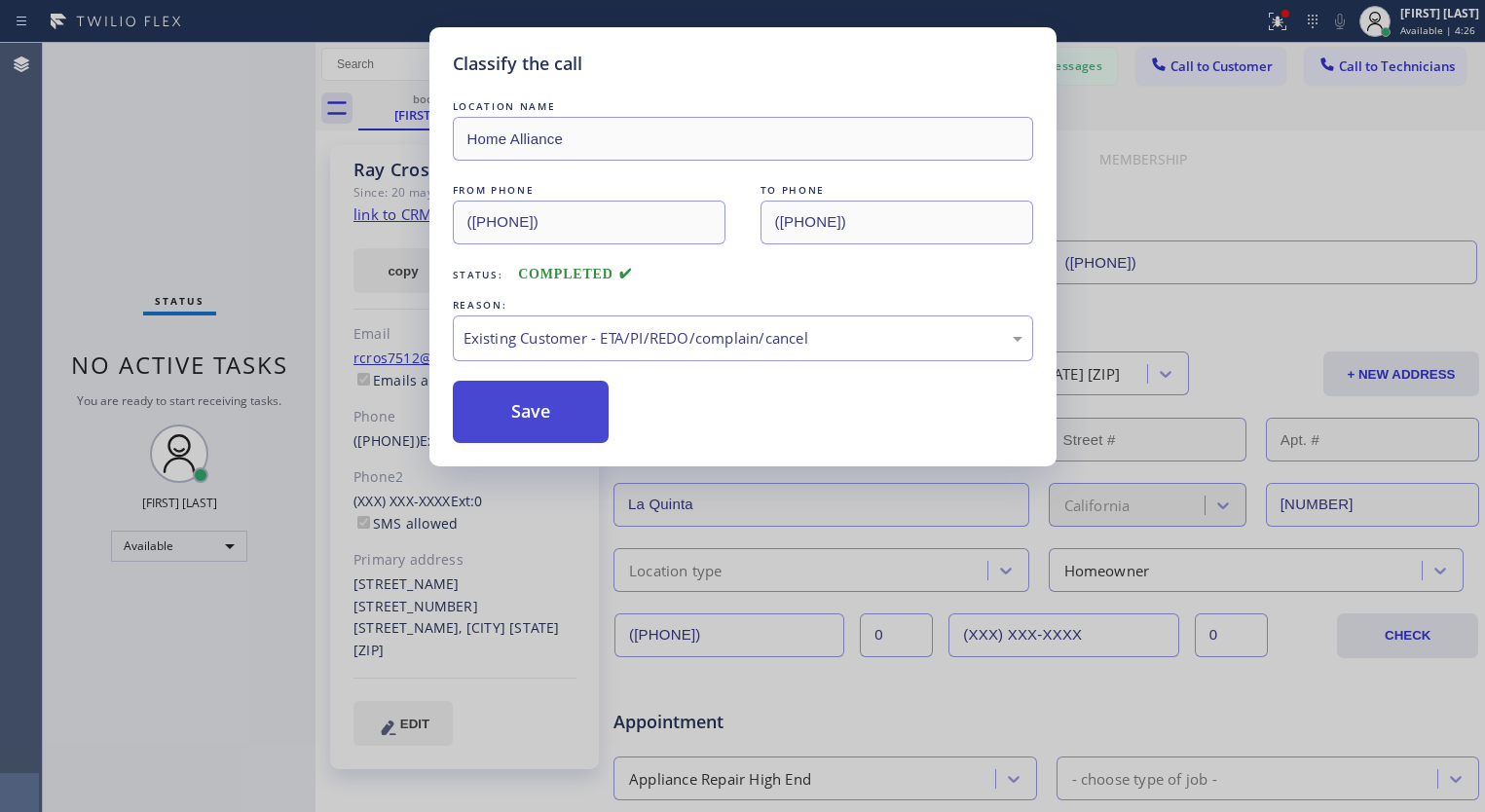 click on "Save" at bounding box center (531, 412) 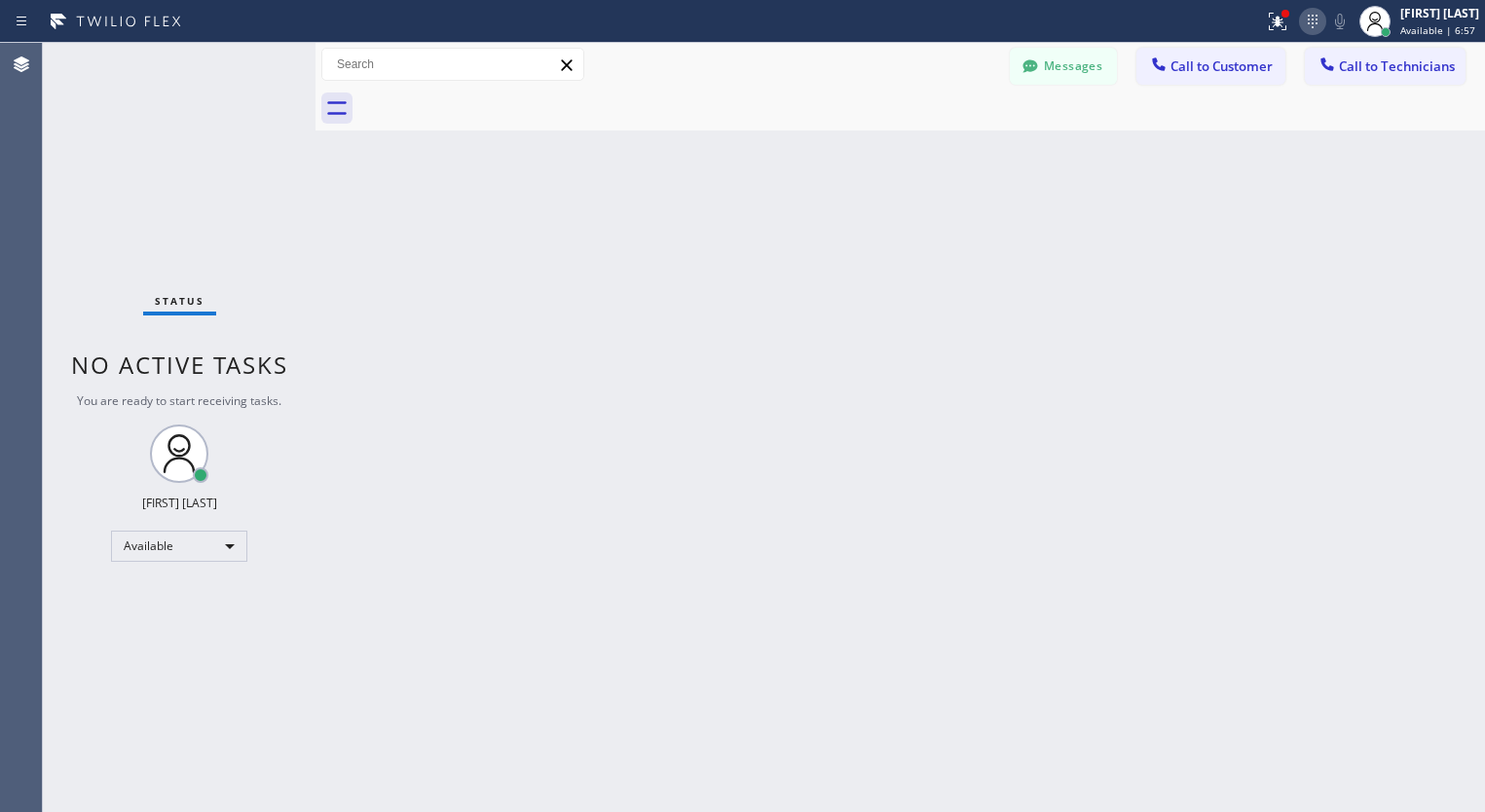 click 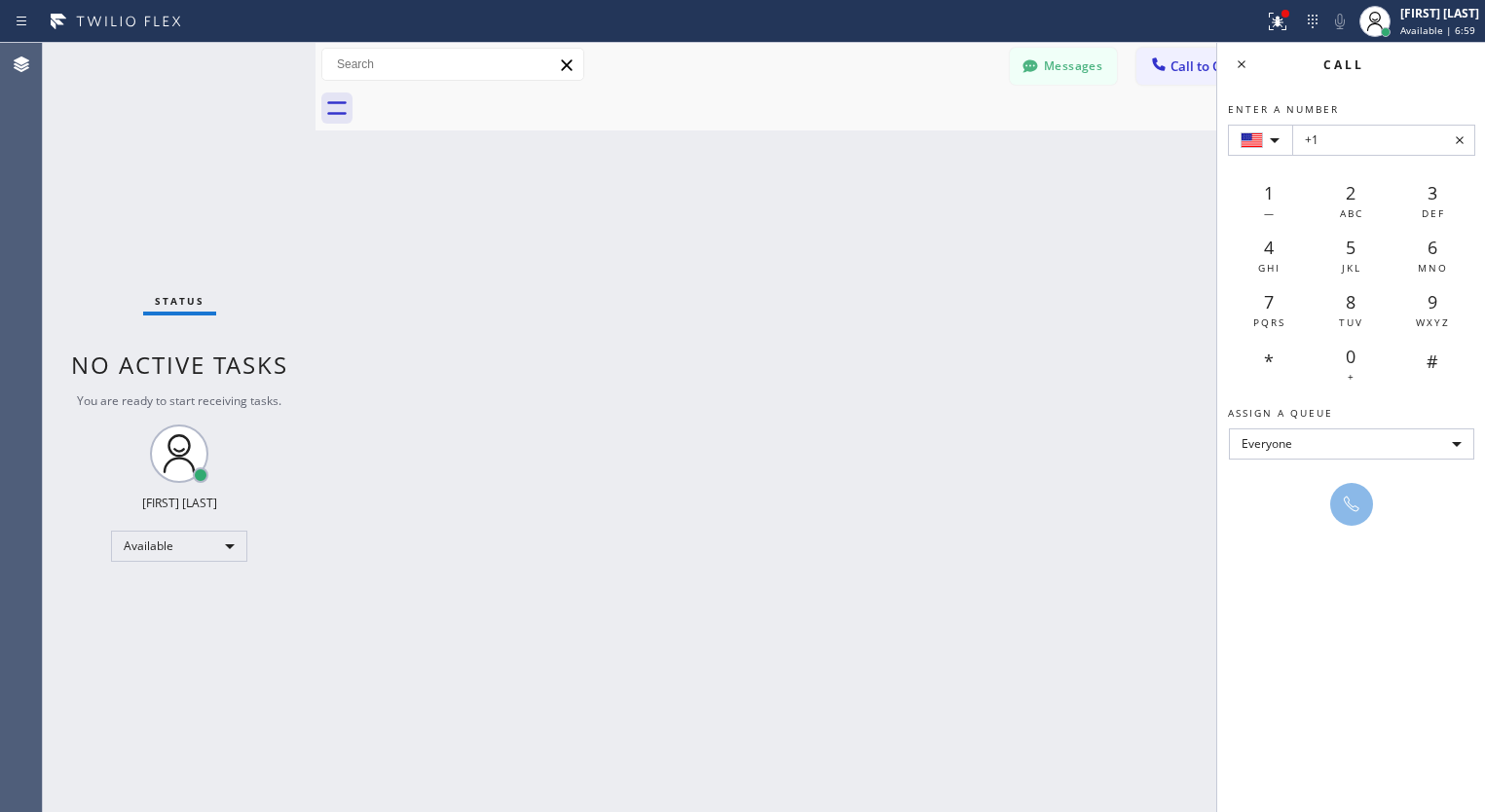 click on "+1" at bounding box center [1384, 140] 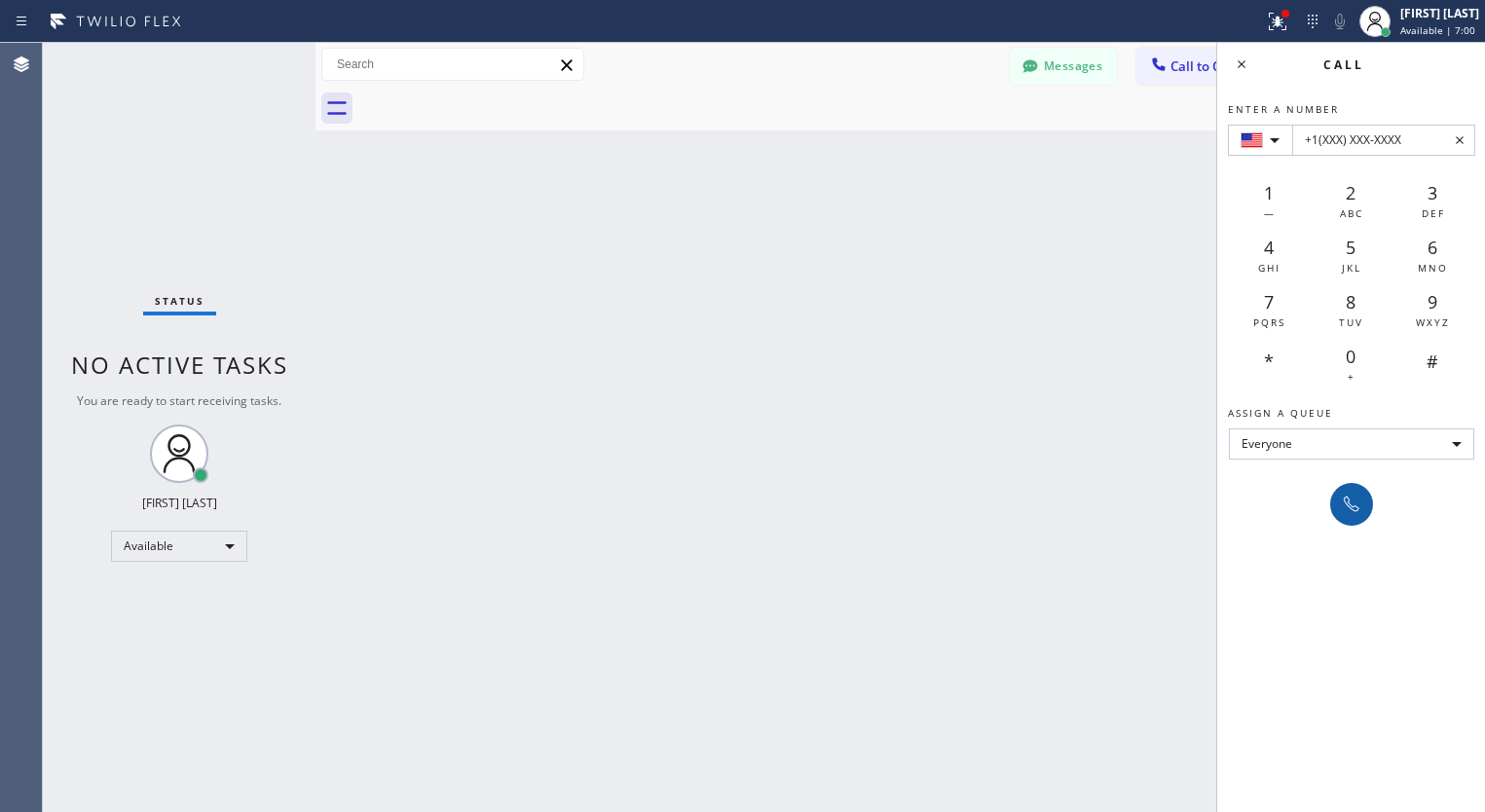 type on "+1(XXX) XXX-XXXX" 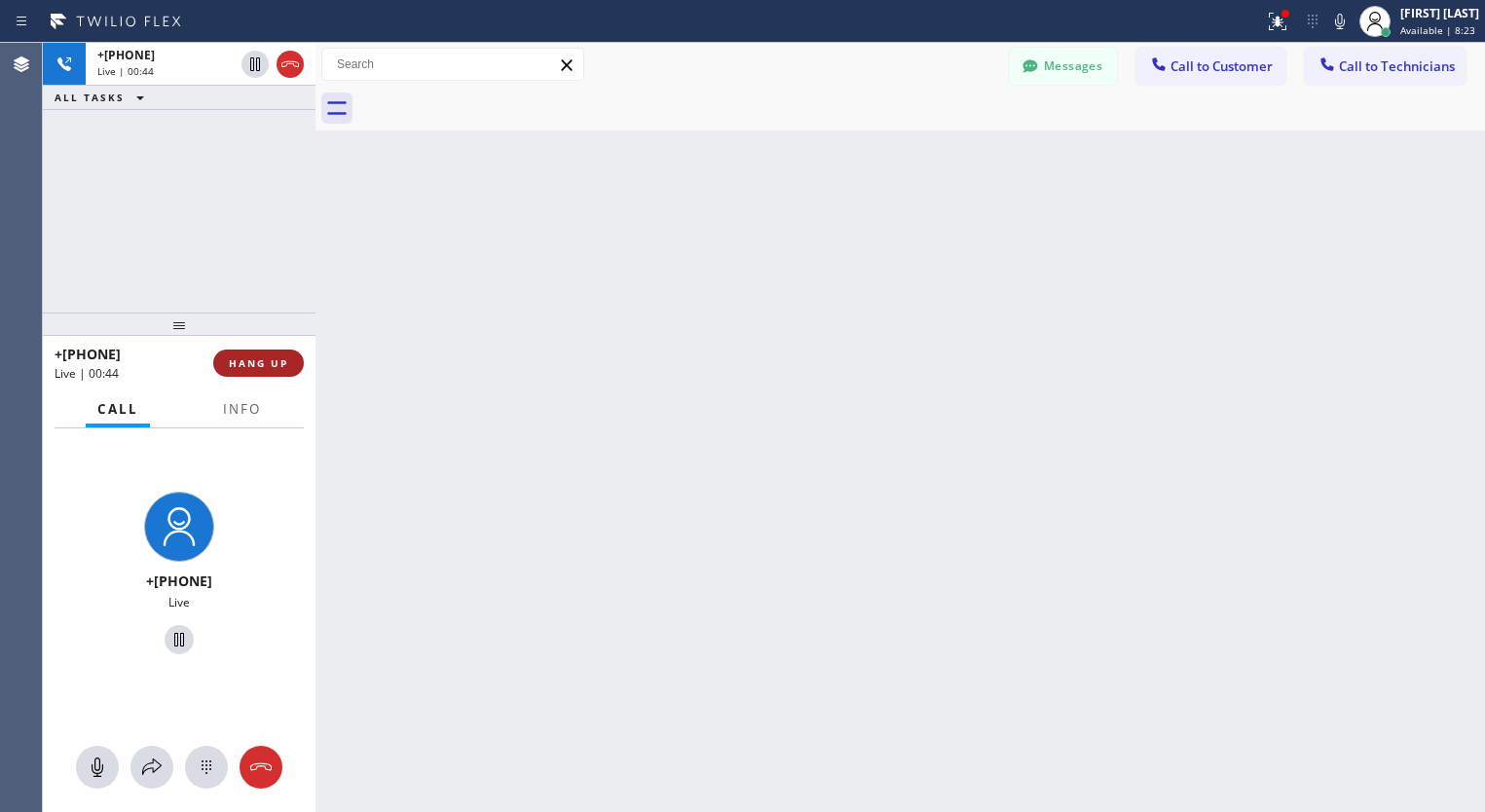 click on "HANG UP" at bounding box center (258, 363) 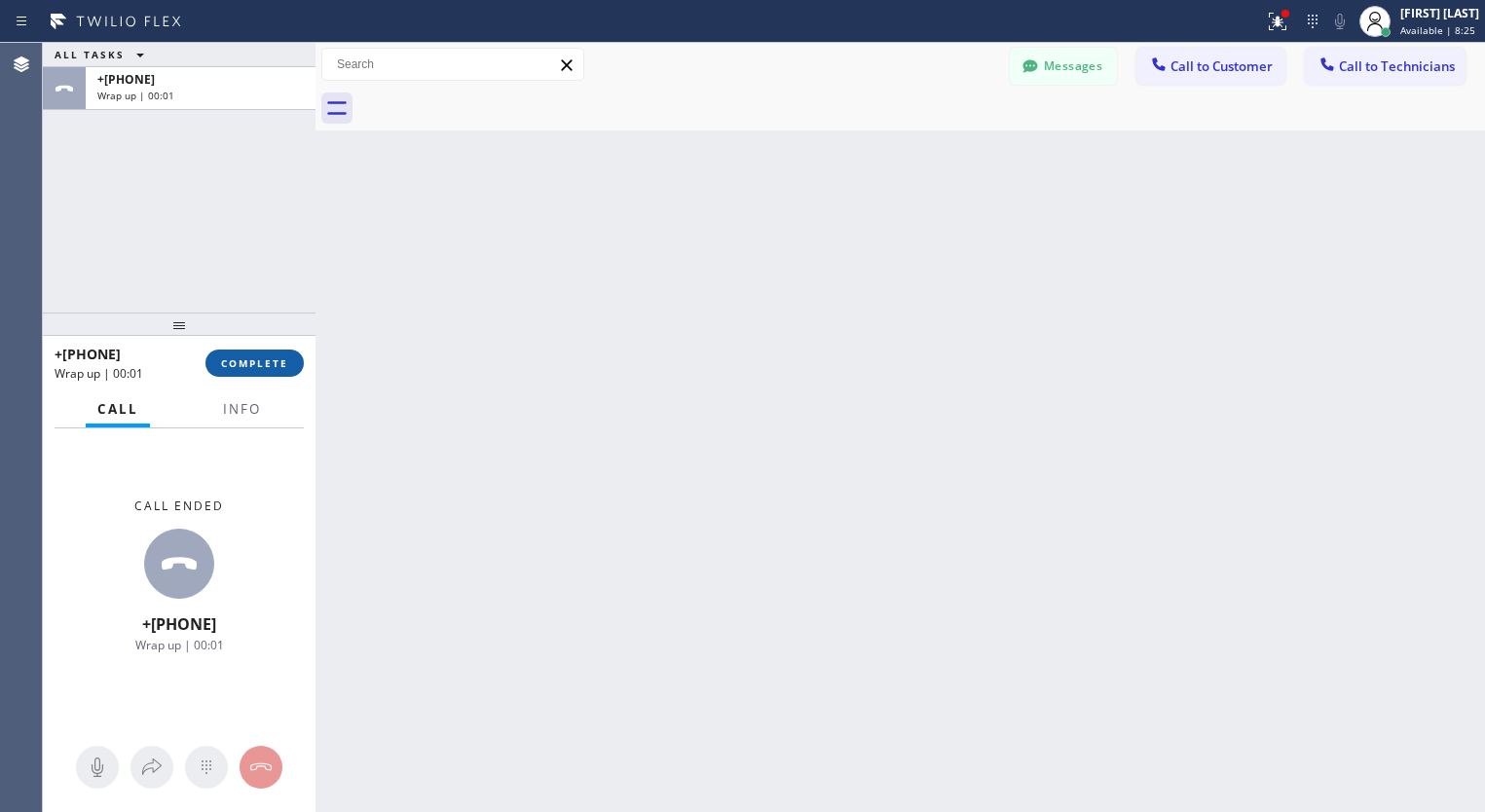 click on "COMPLETE" at bounding box center (254, 363) 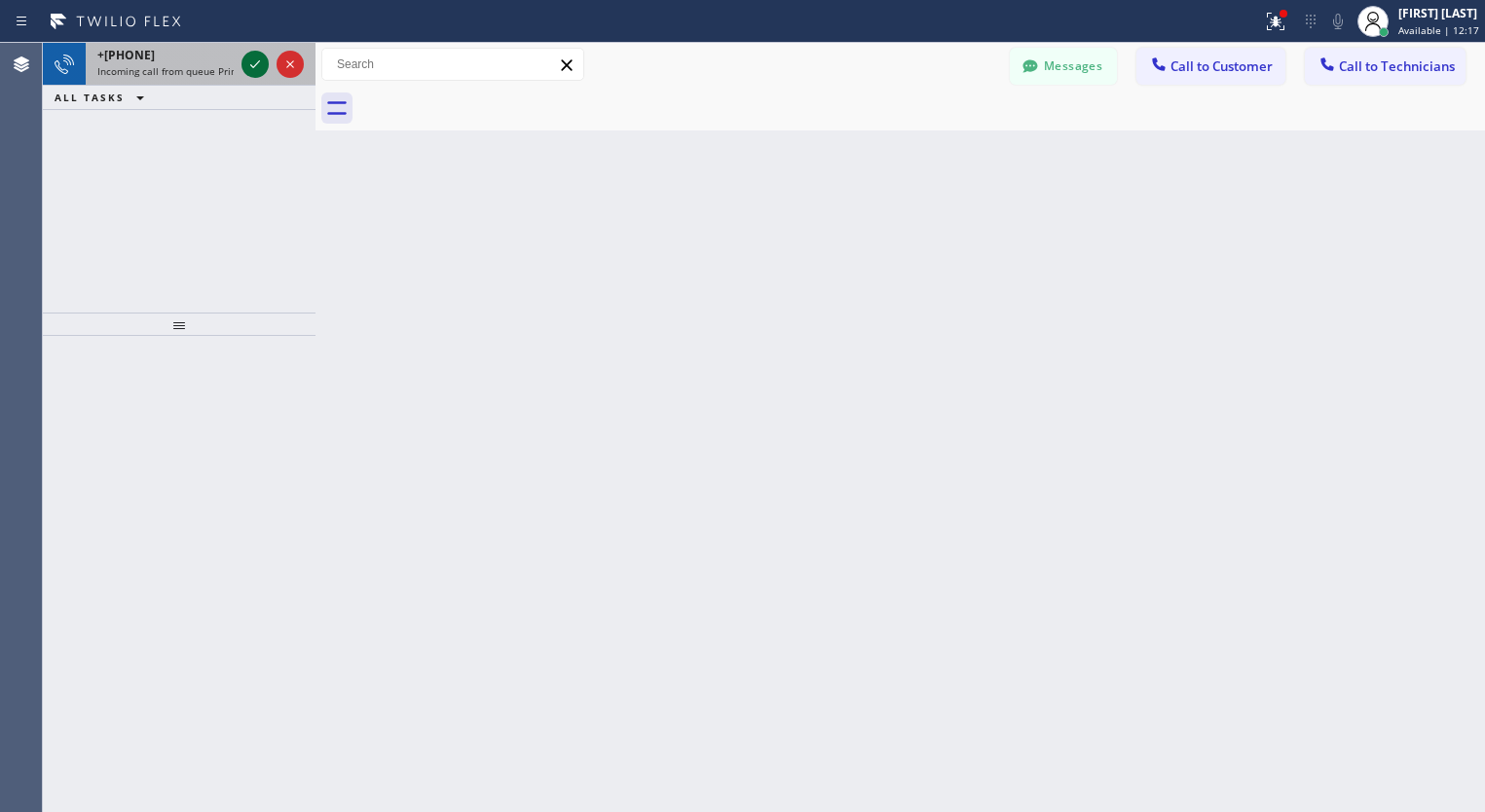 click 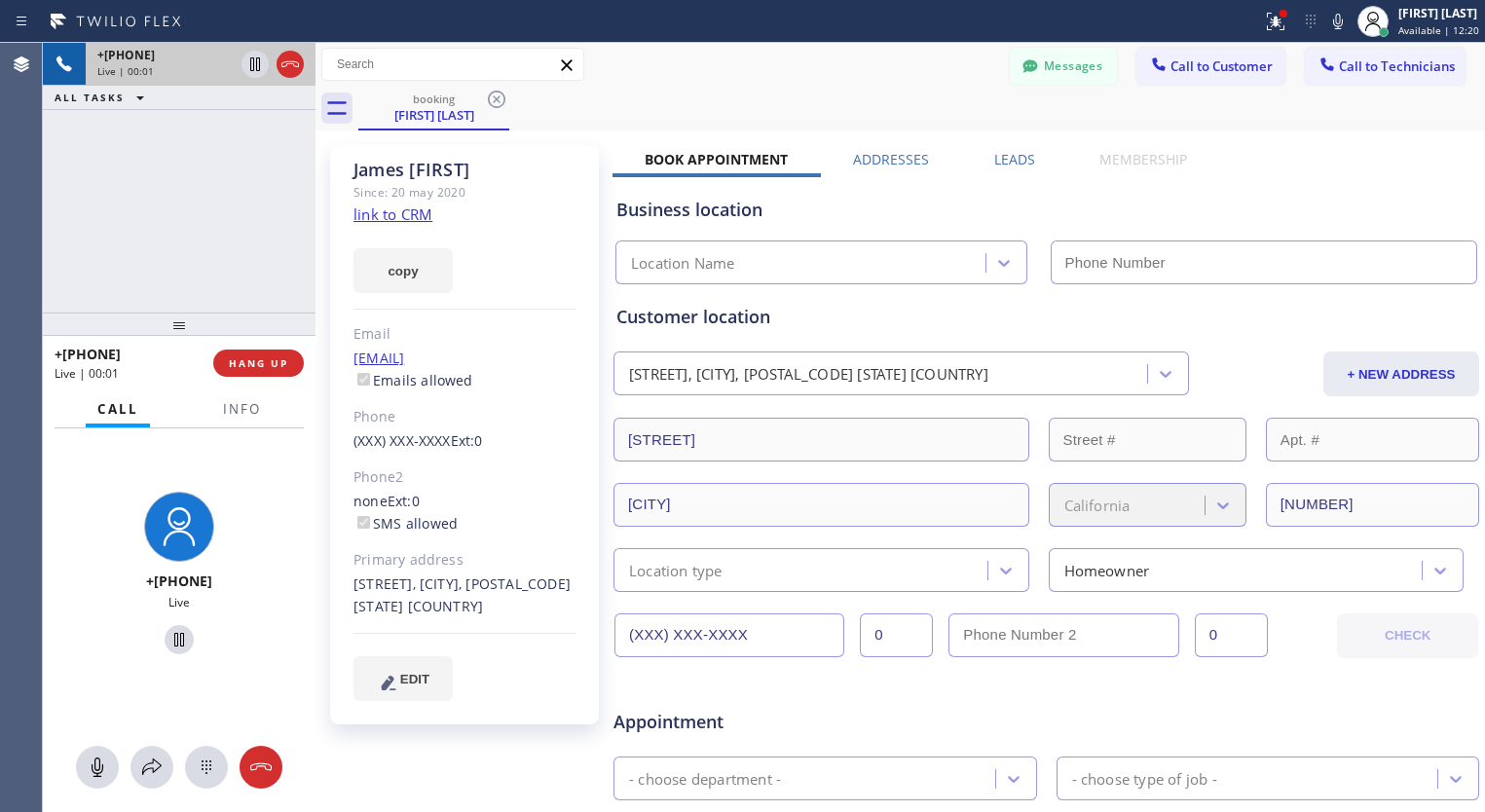 type on "([PHONE])" 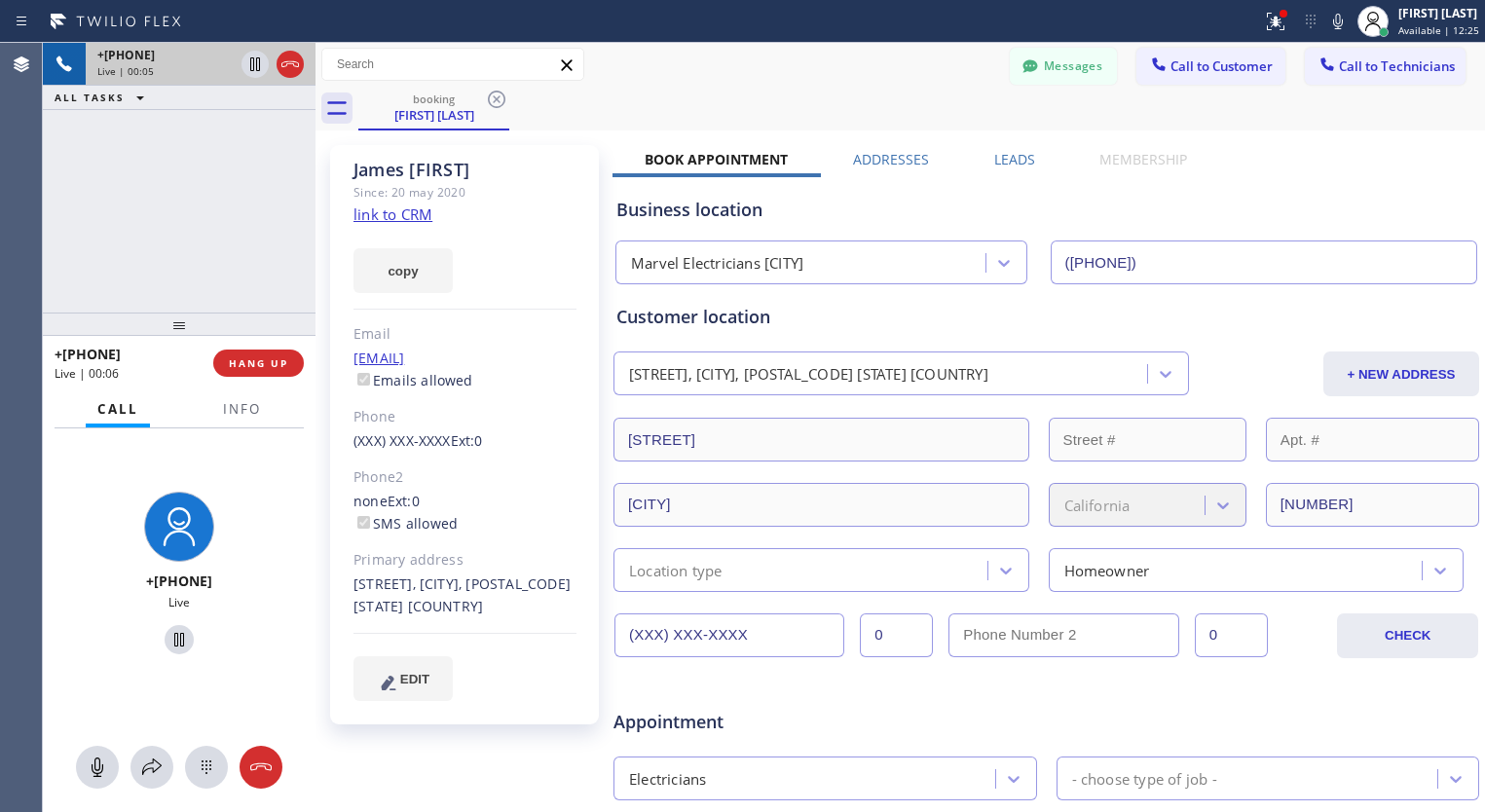 click on "link to CRM" 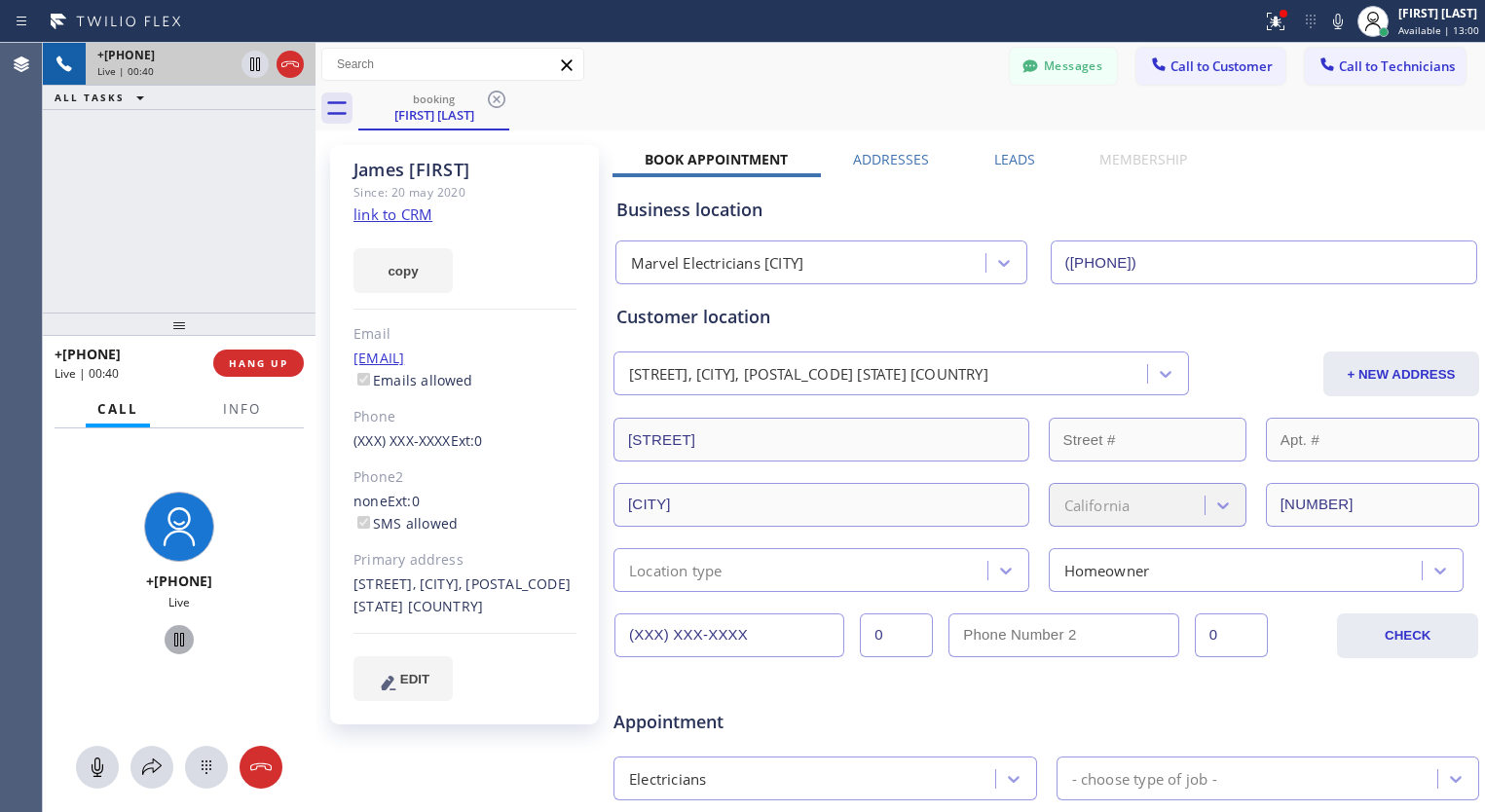 click 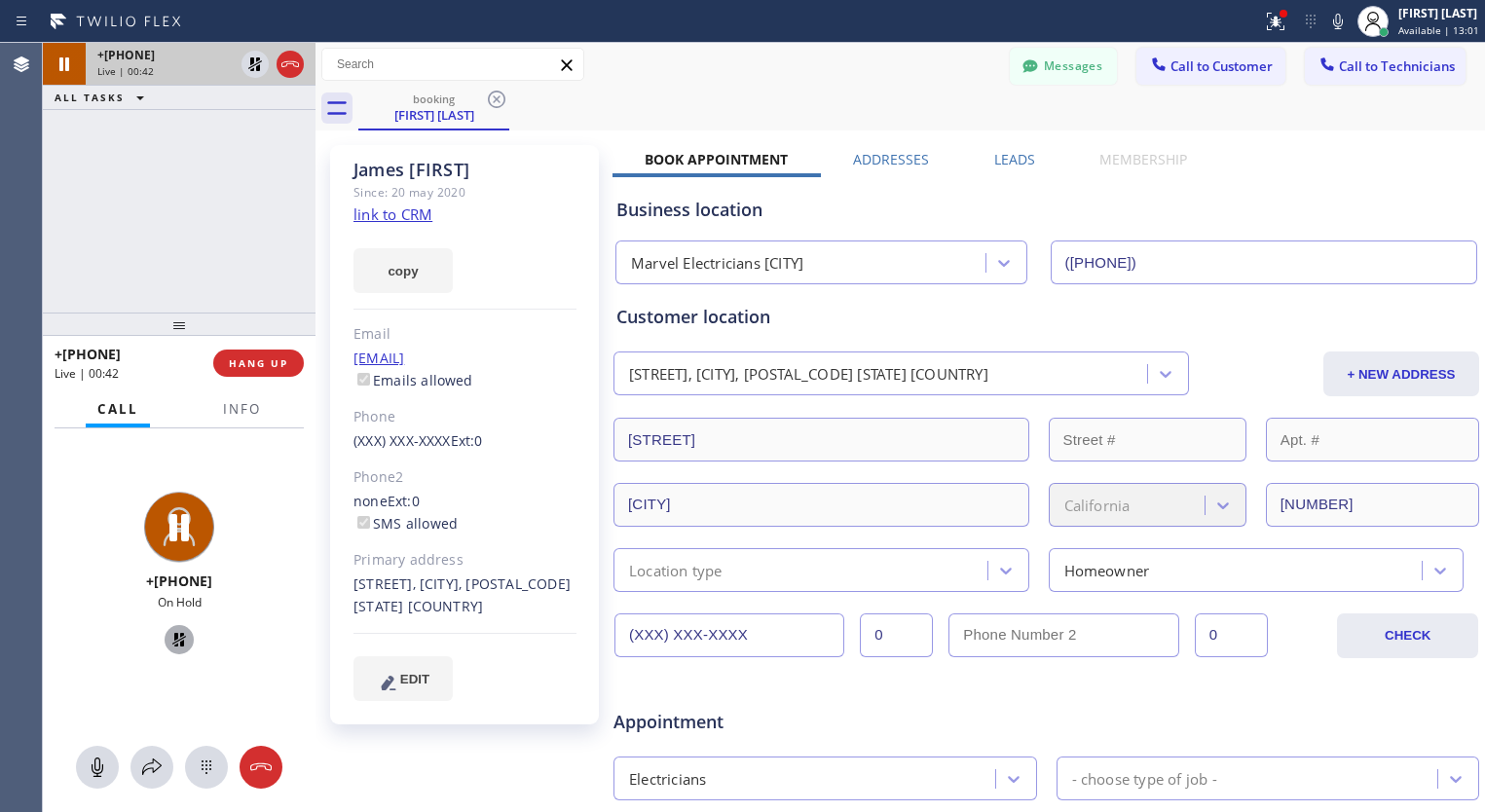 click 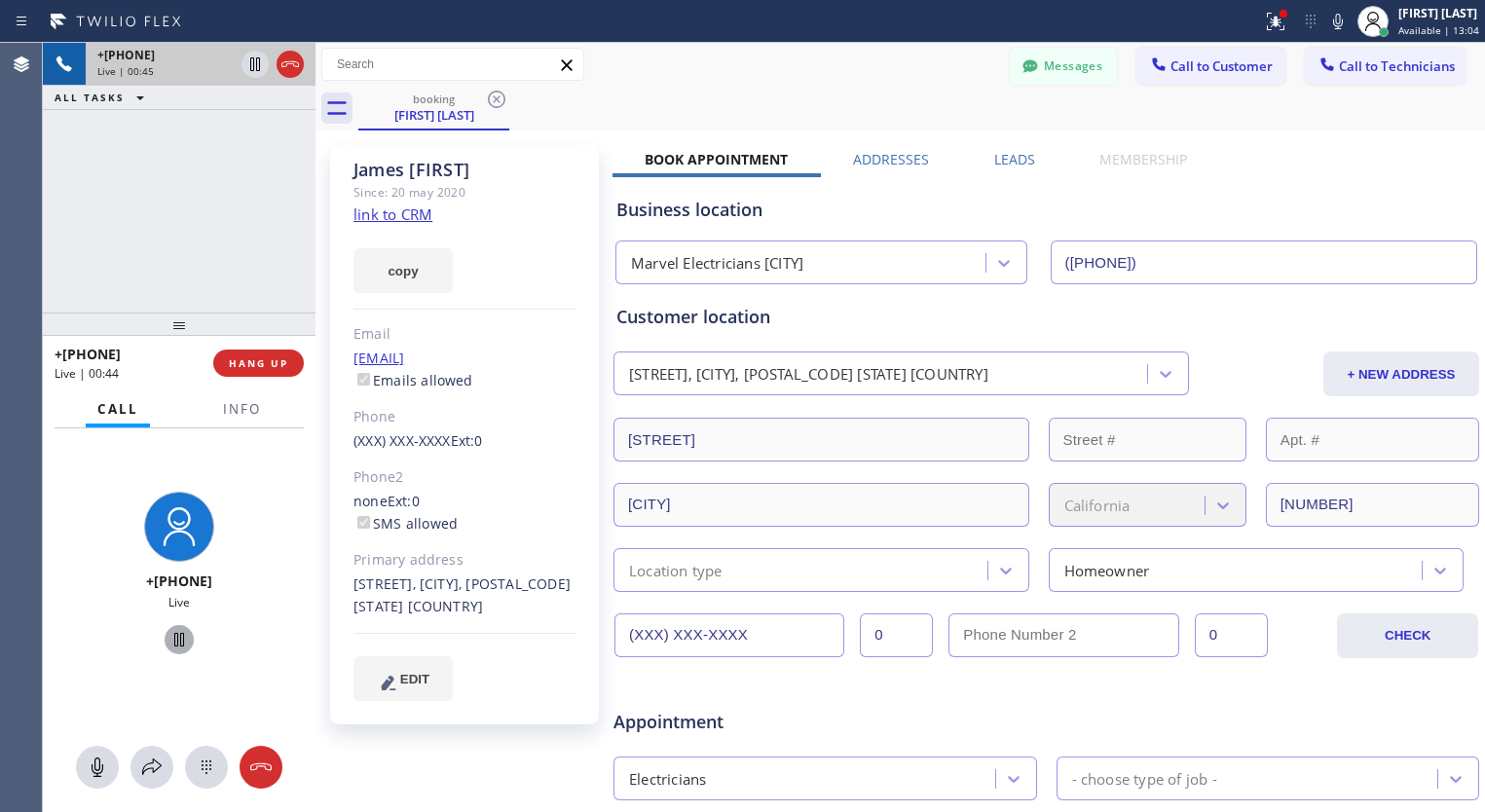 click 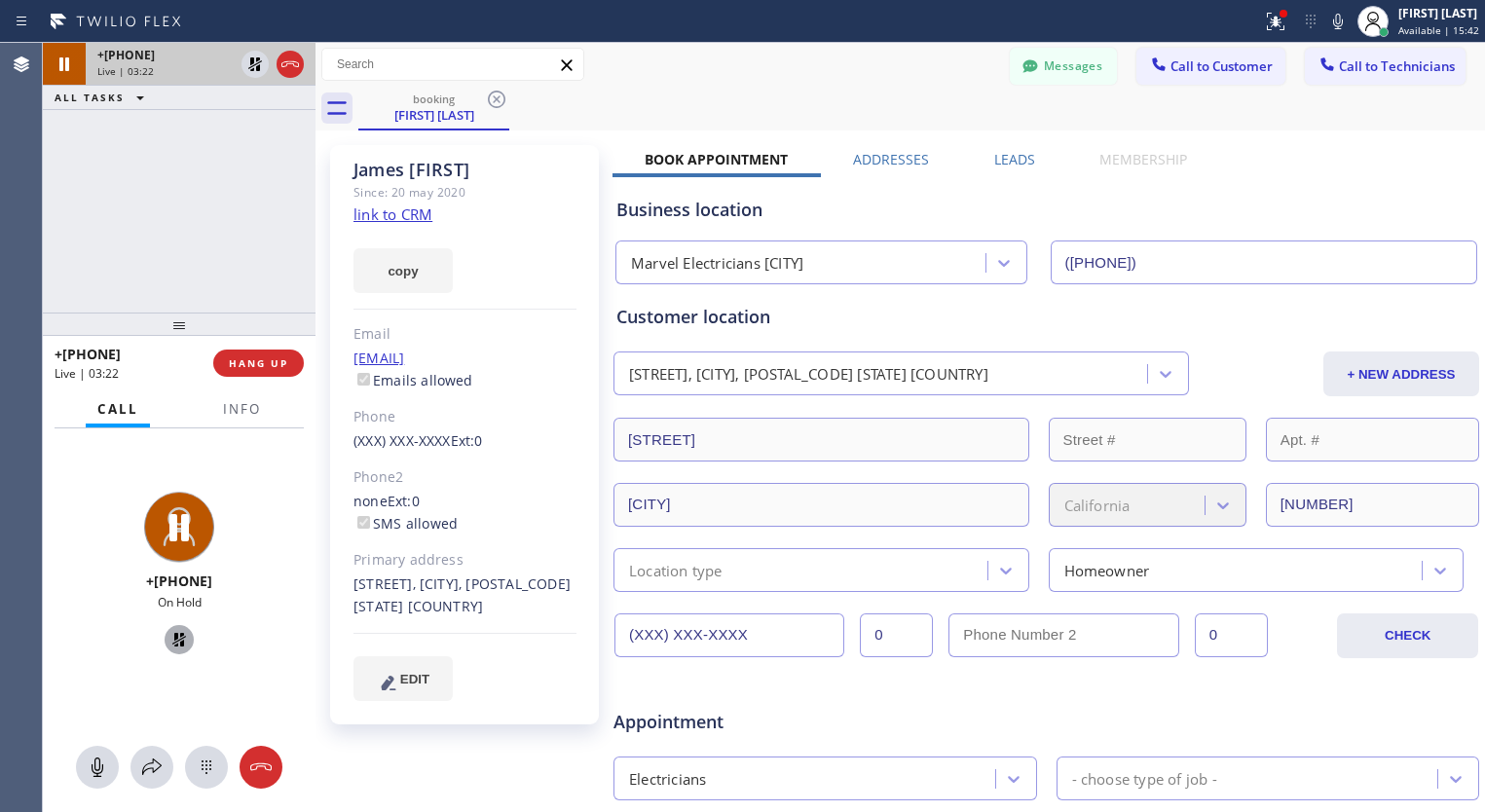click at bounding box center [179, 640] 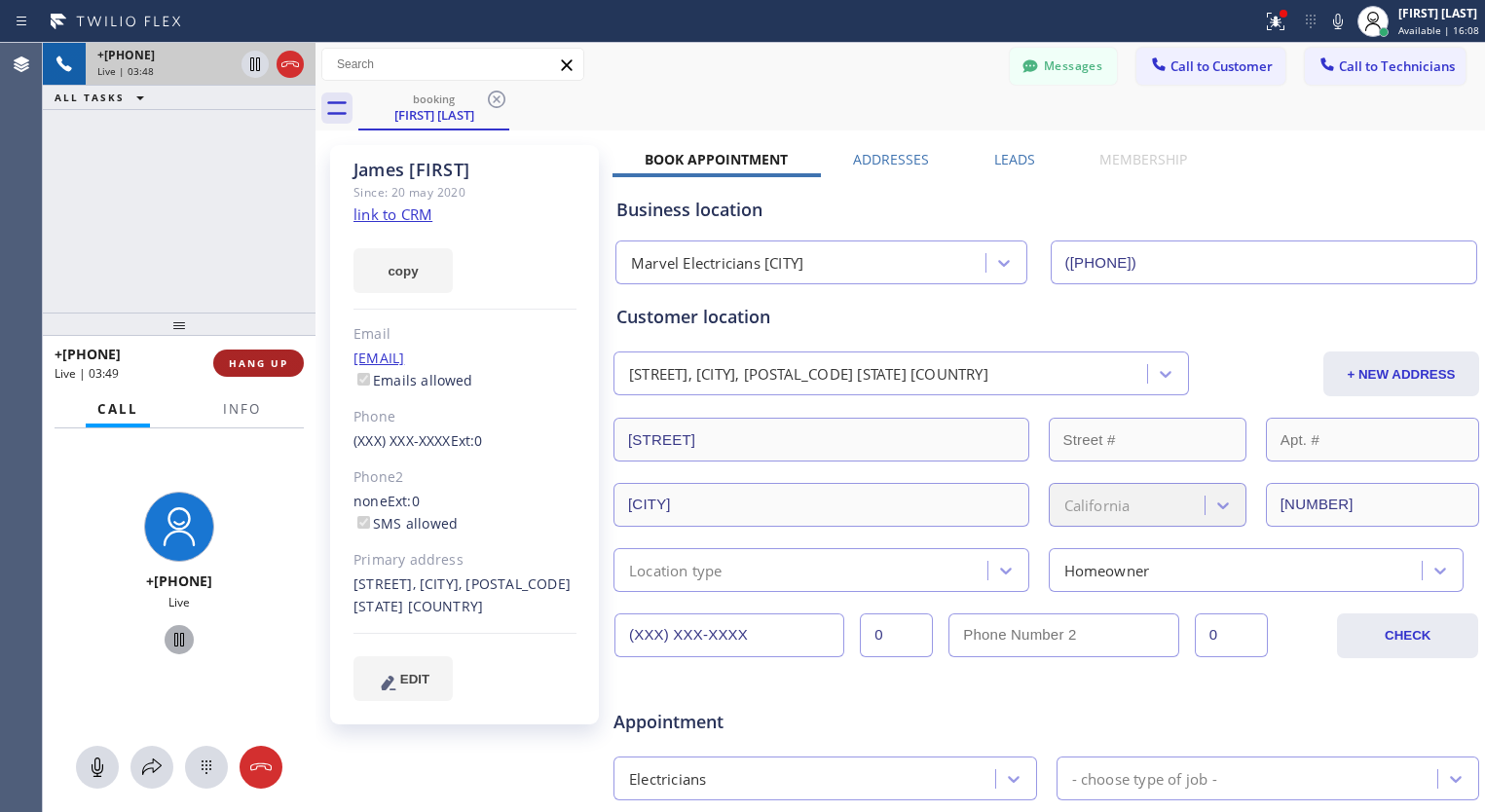 click on "HANG UP" at bounding box center [258, 363] 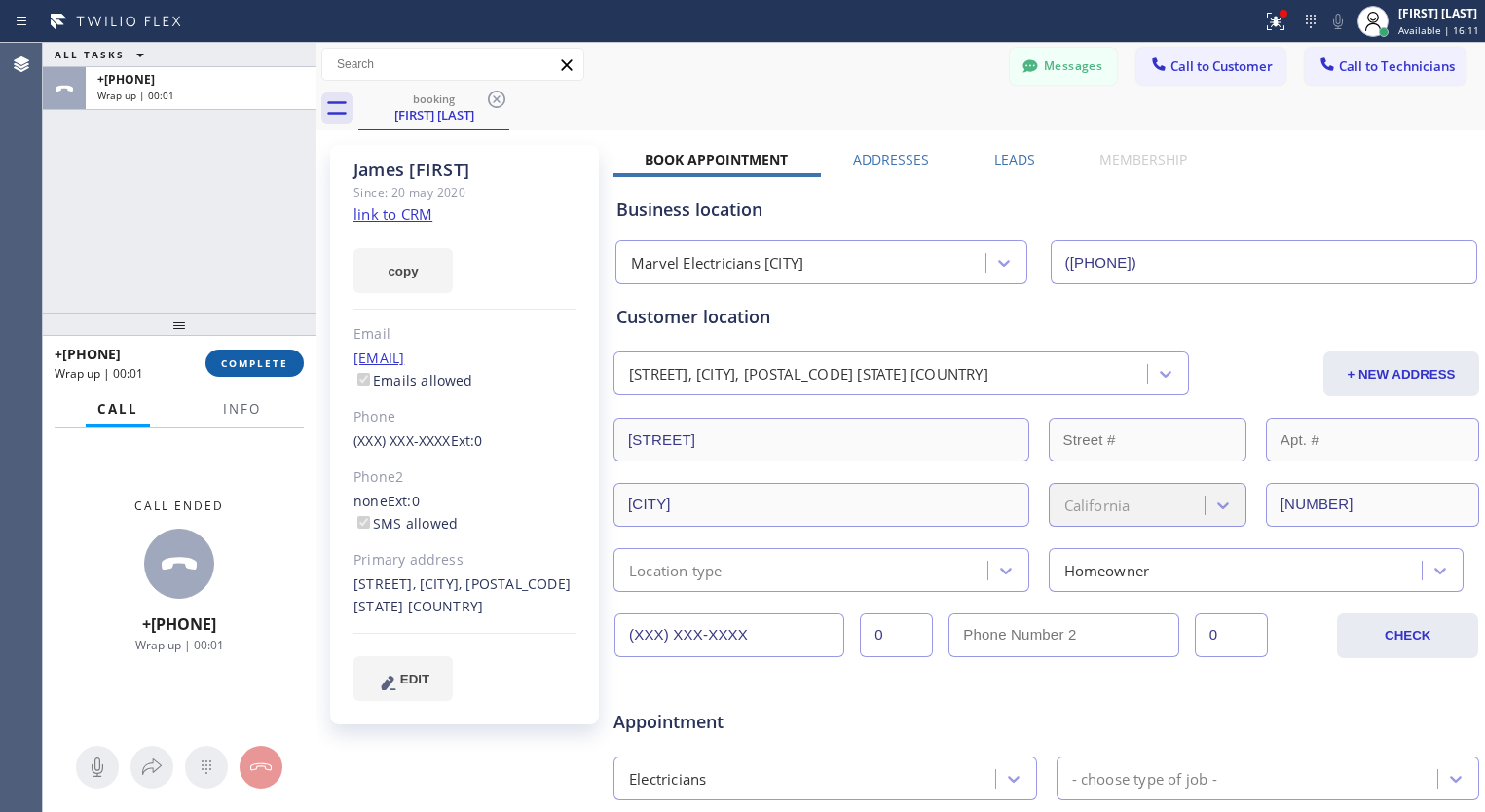 click on "COMPLETE" at bounding box center [254, 363] 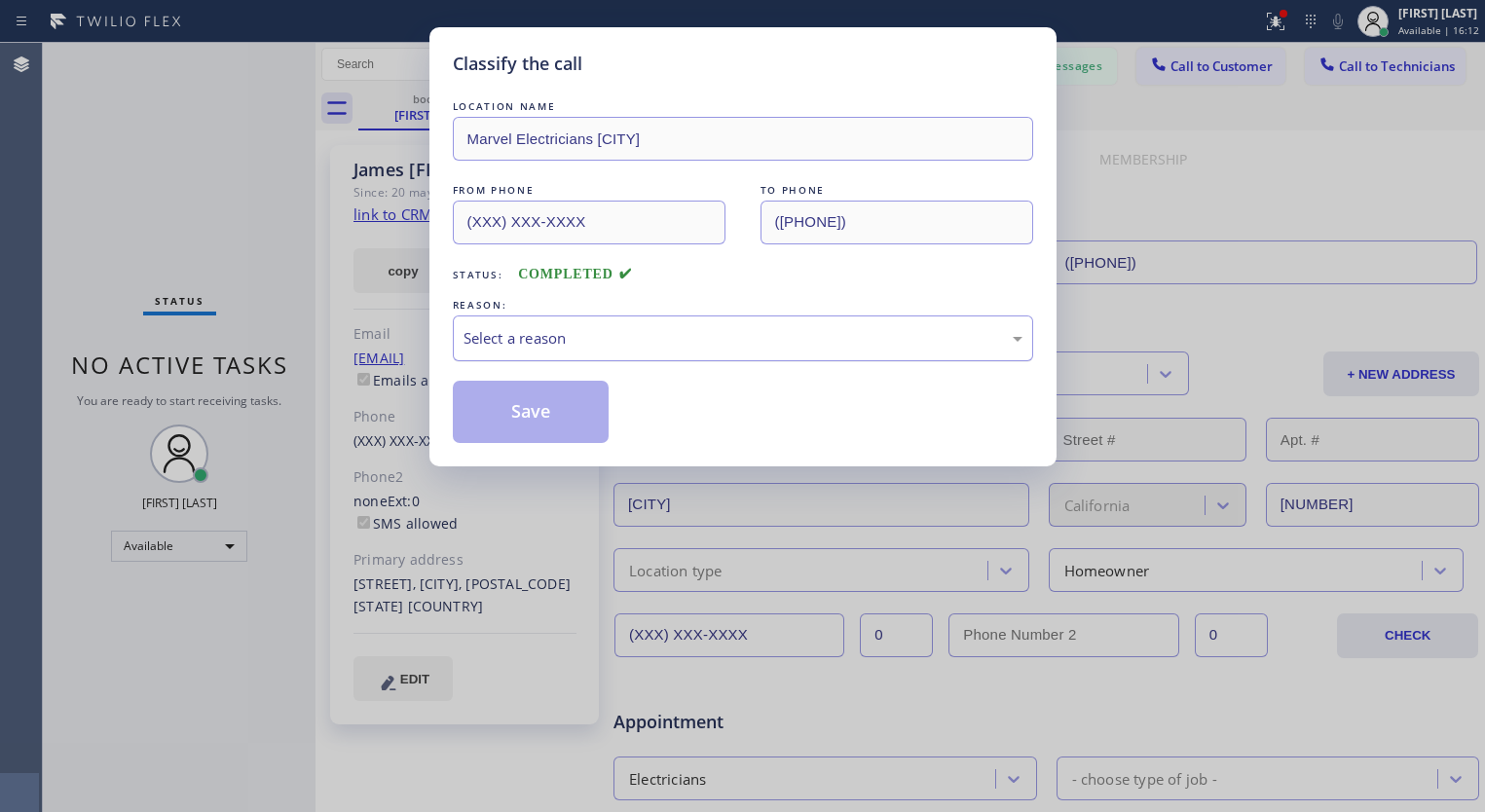 click on "Select a reason" at bounding box center [743, 338] 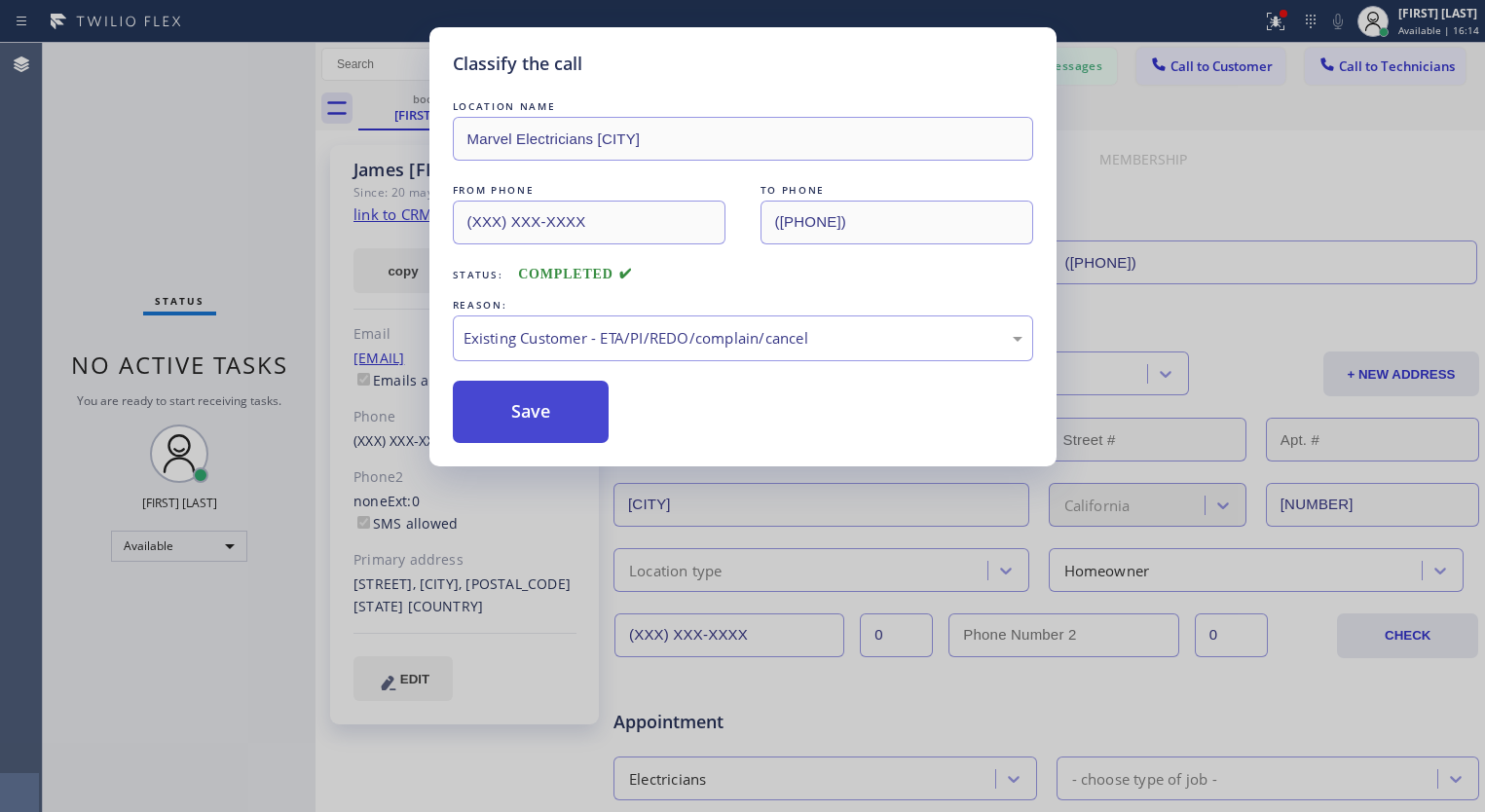 click on "Save" at bounding box center (531, 412) 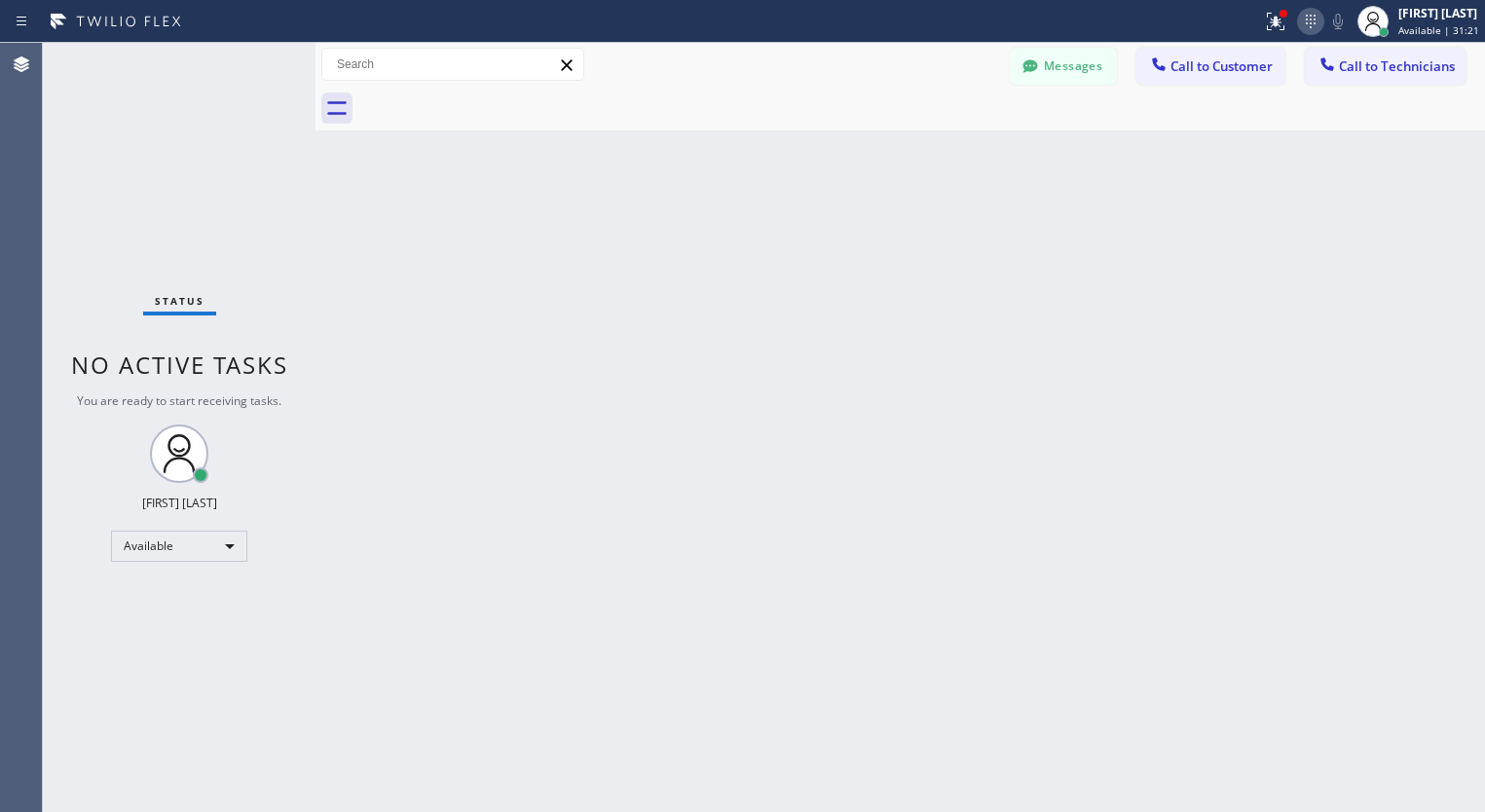 click 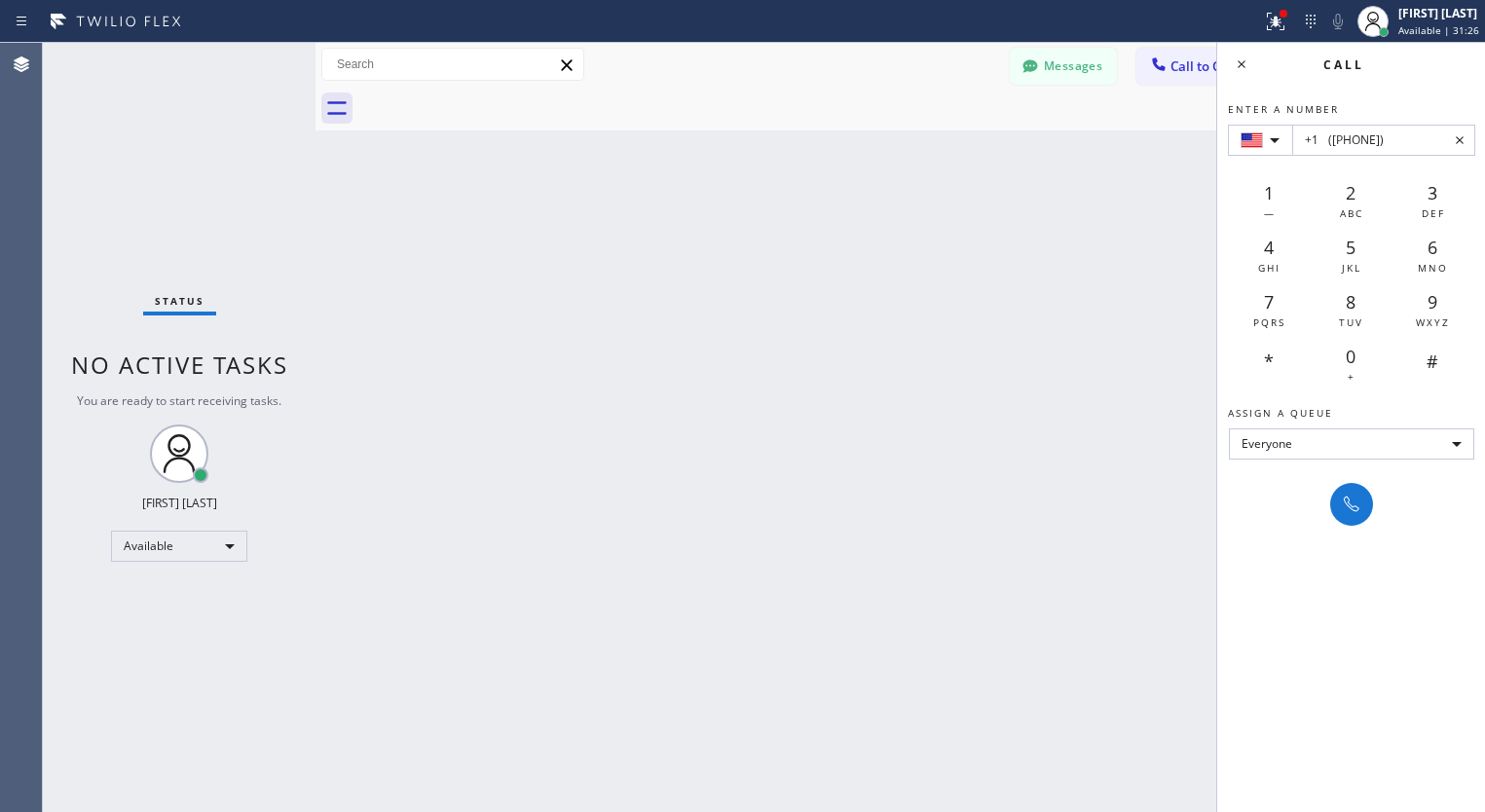 type on "+1 	([PHONE])" 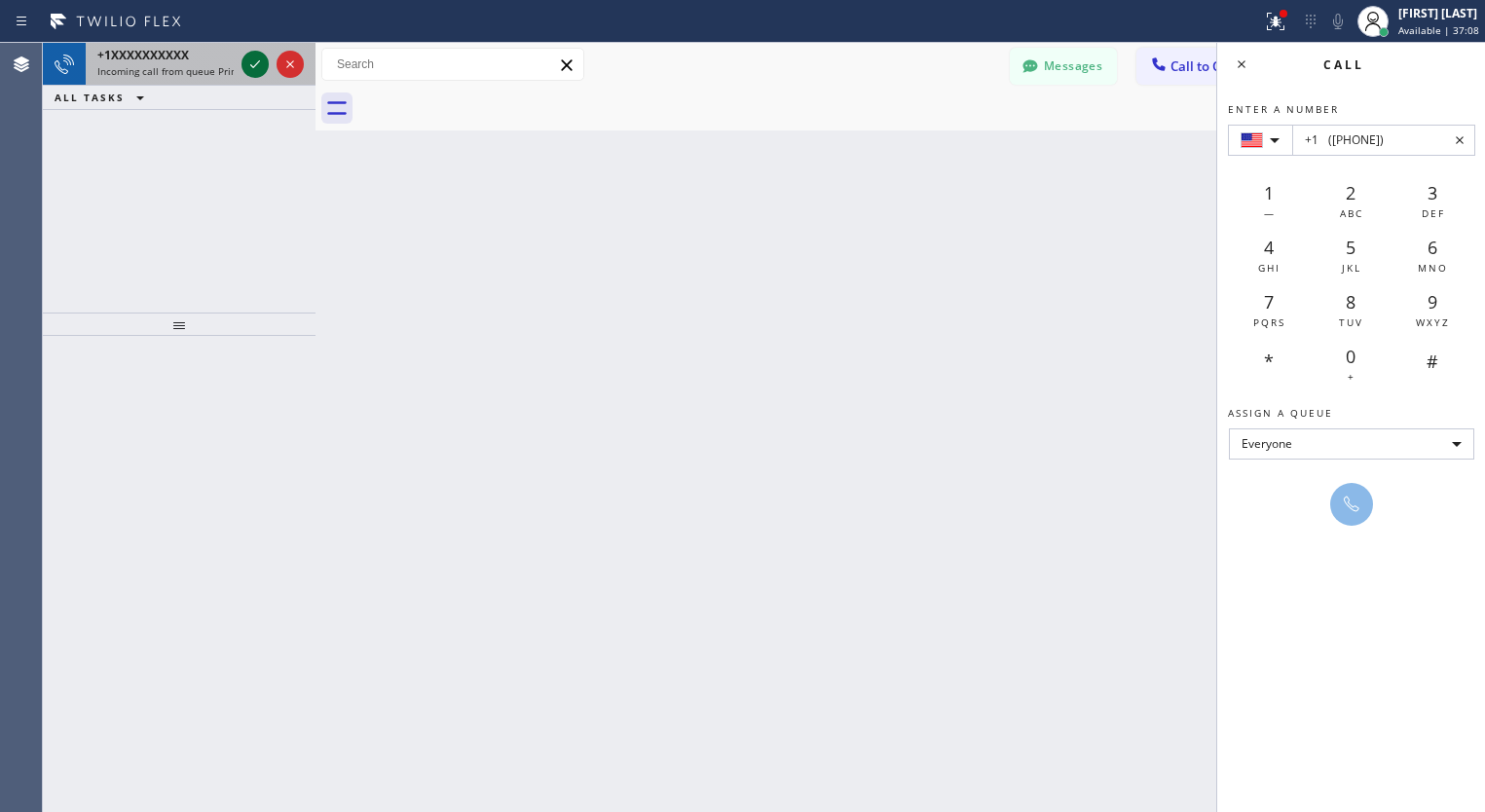 click 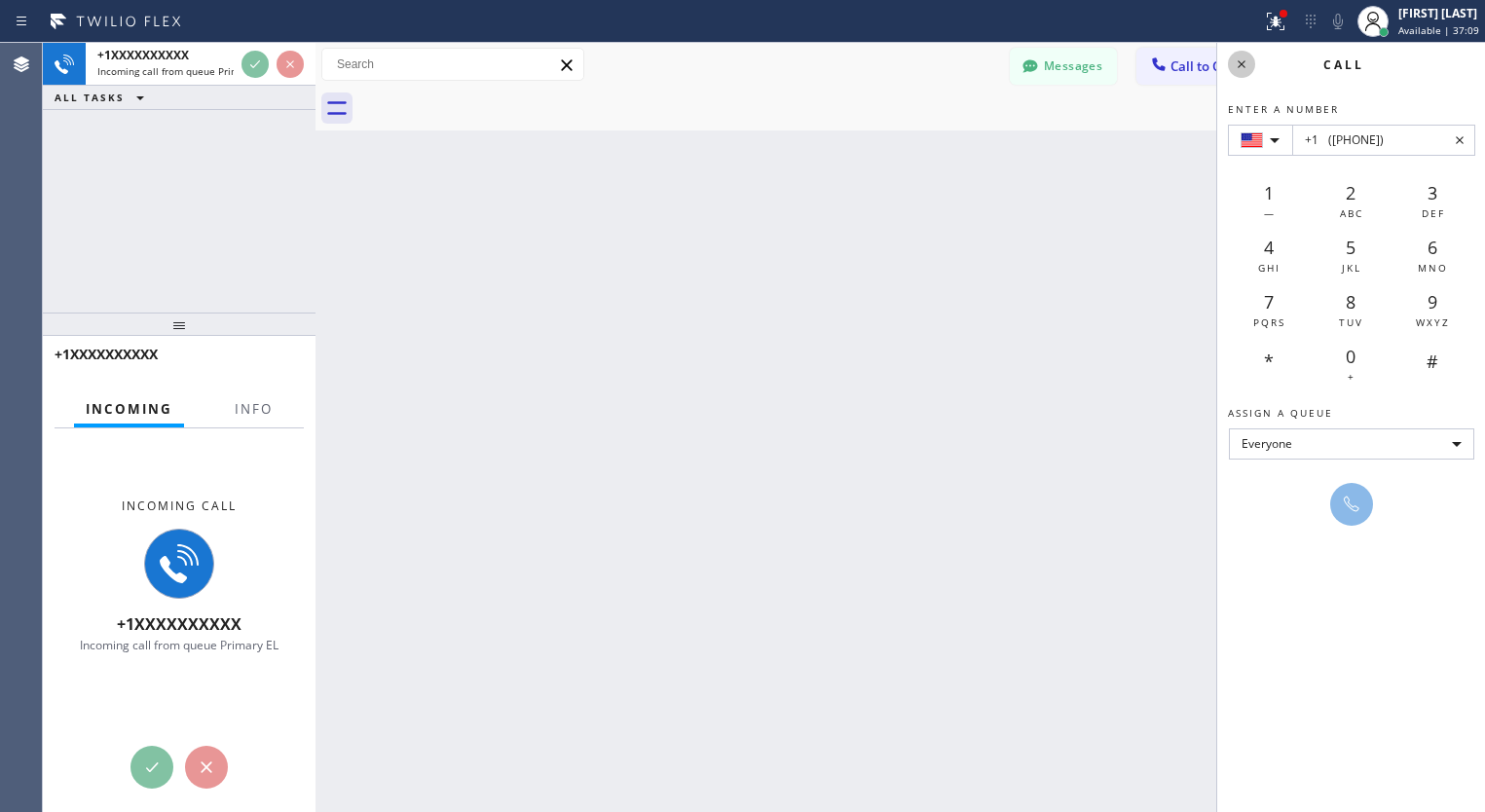 click 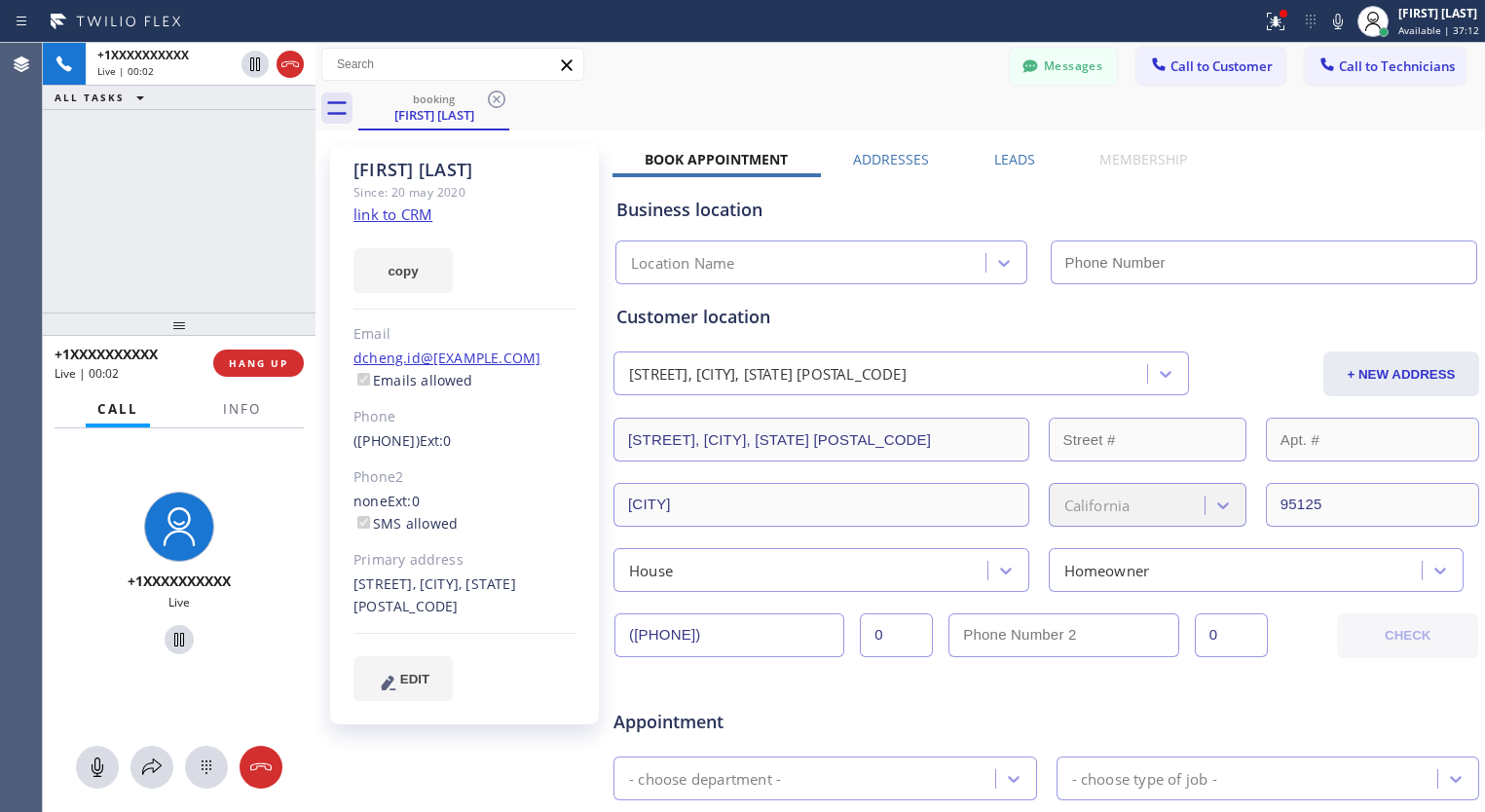 type on "[COUNTRY]" 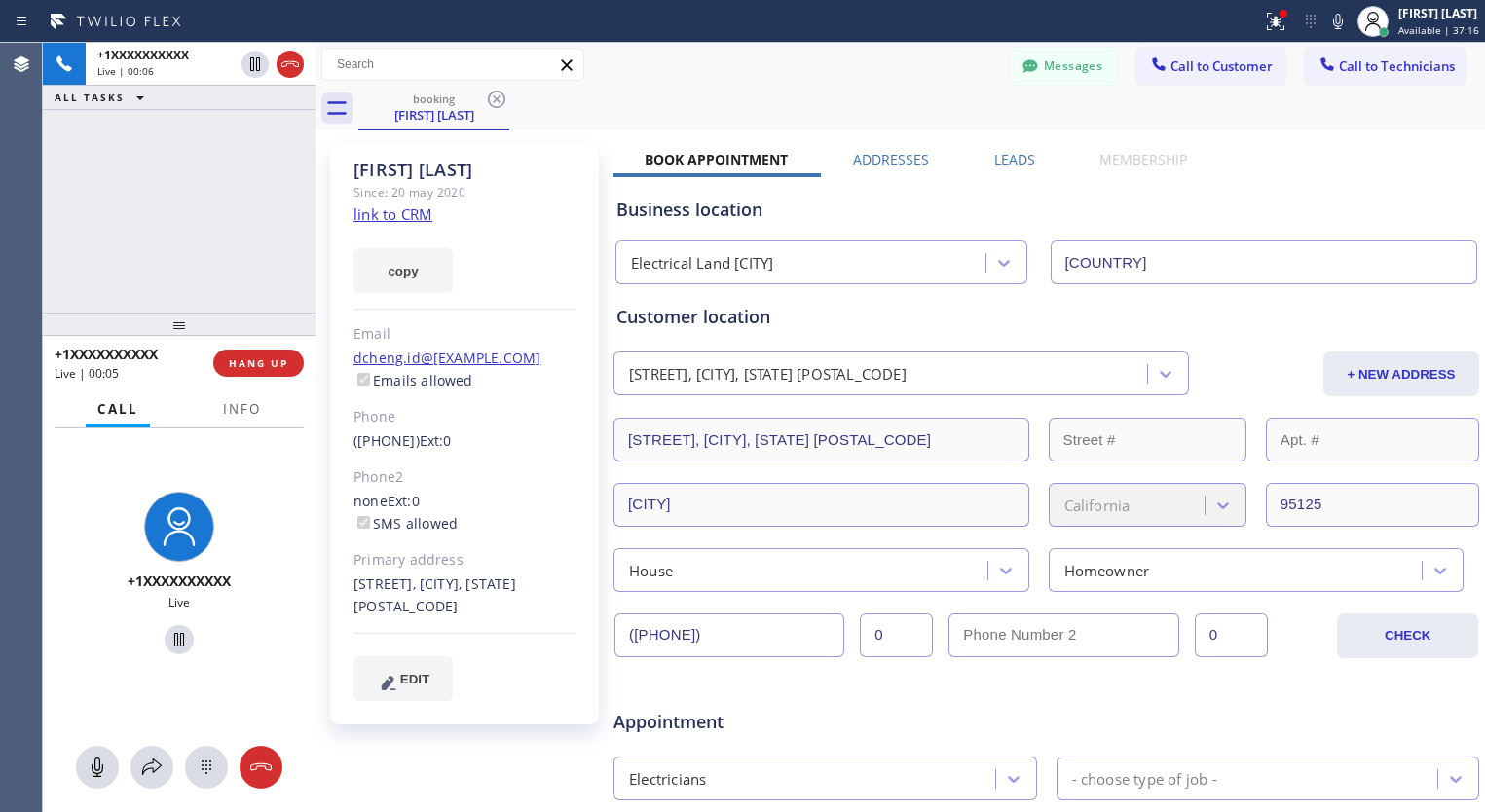 click on "link to CRM" 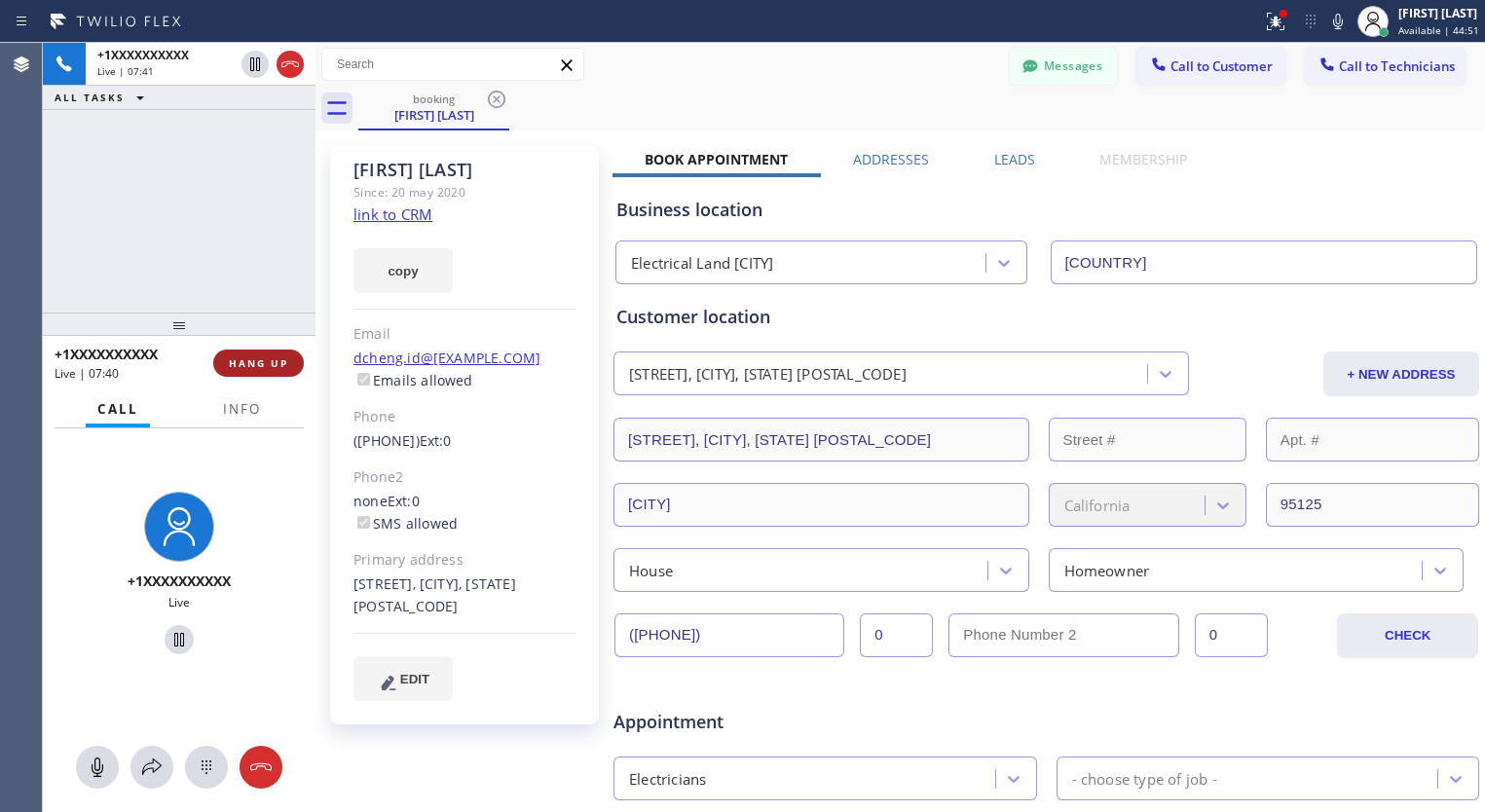 click on "HANG UP" at bounding box center (258, 363) 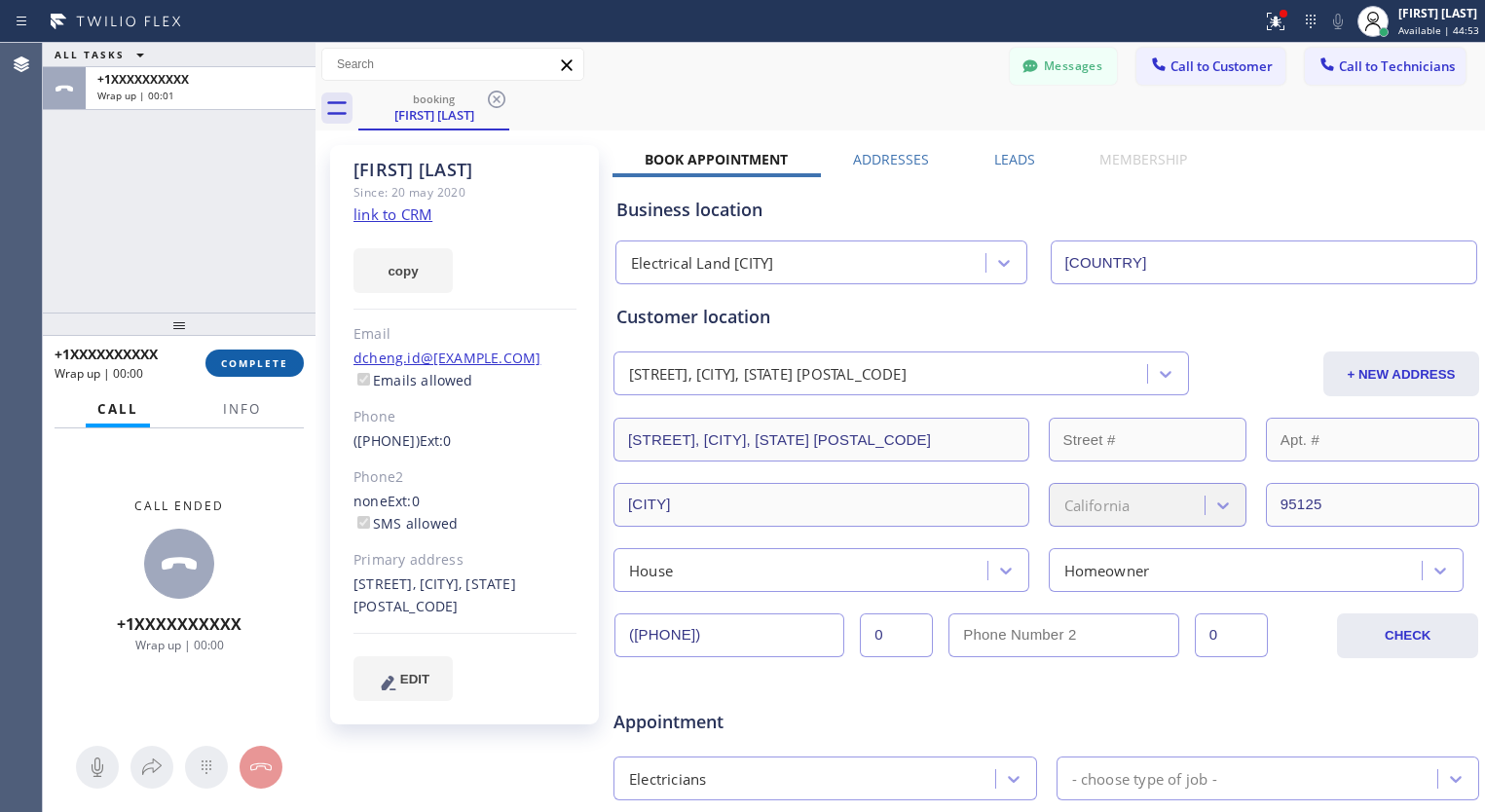 click on "COMPLETE" at bounding box center [254, 363] 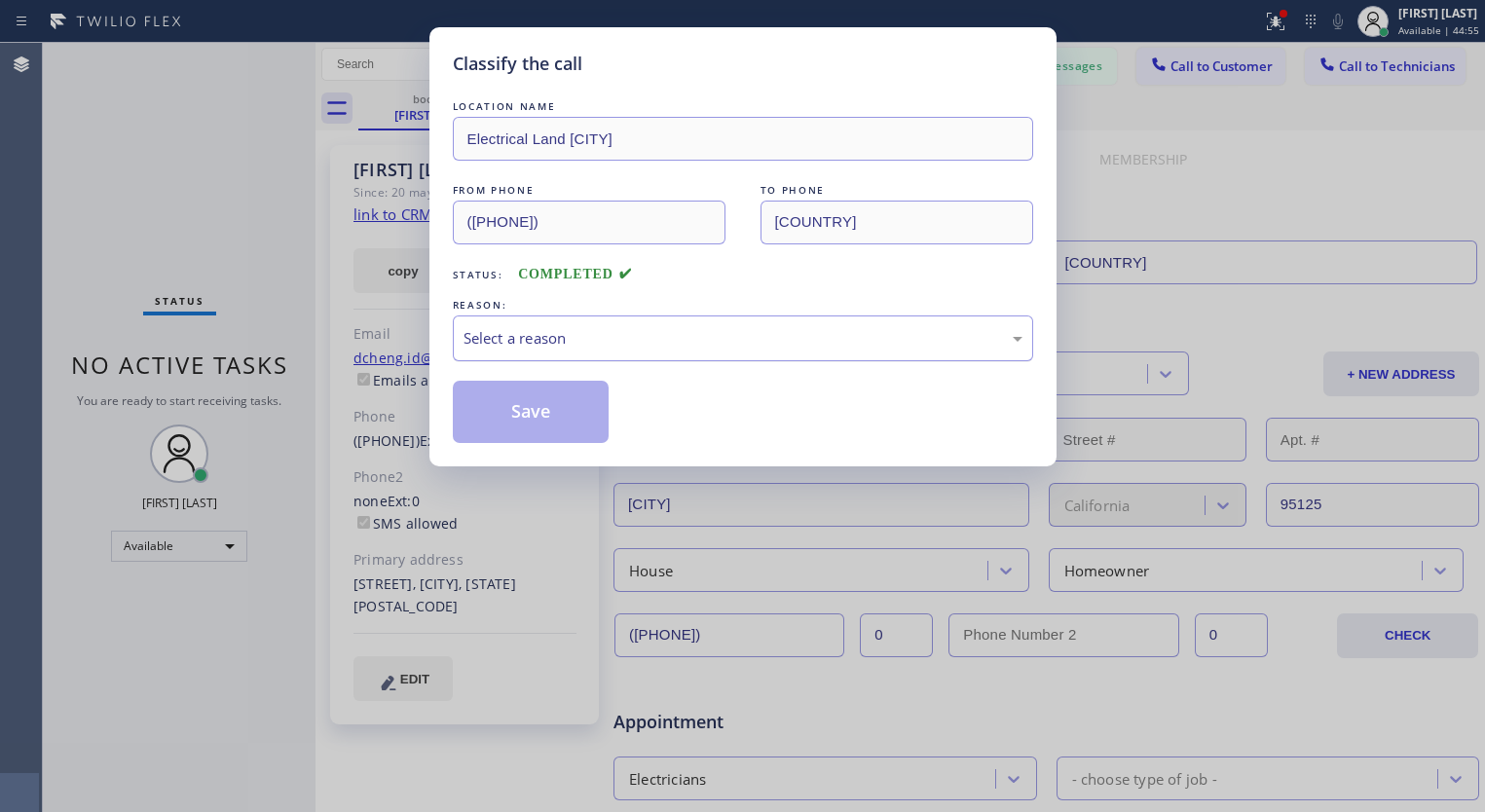click on "Select a reason" at bounding box center [743, 338] 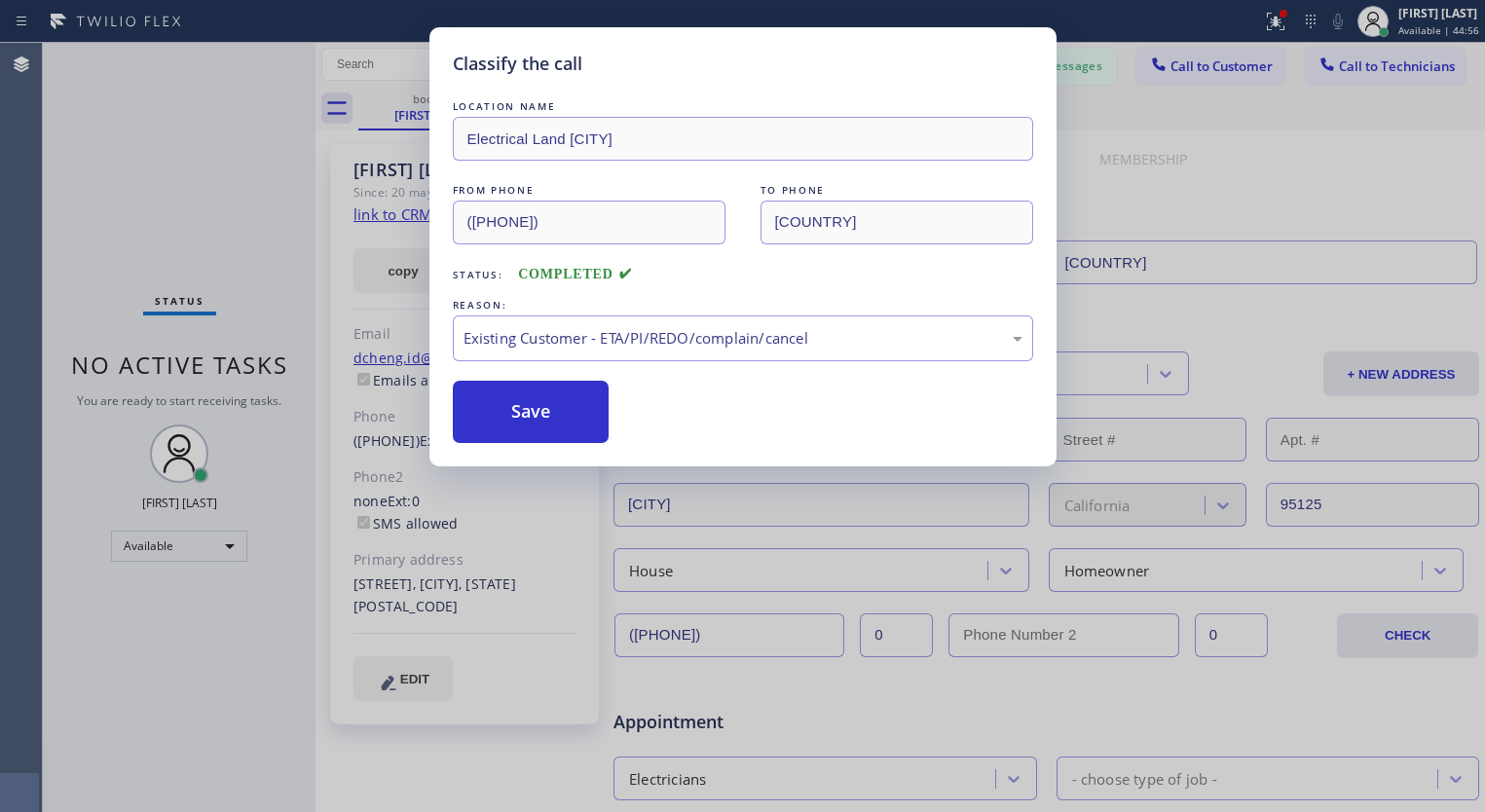 drag, startPoint x: 615, startPoint y: 441, endPoint x: 627, endPoint y: 424, distance: 20.808652 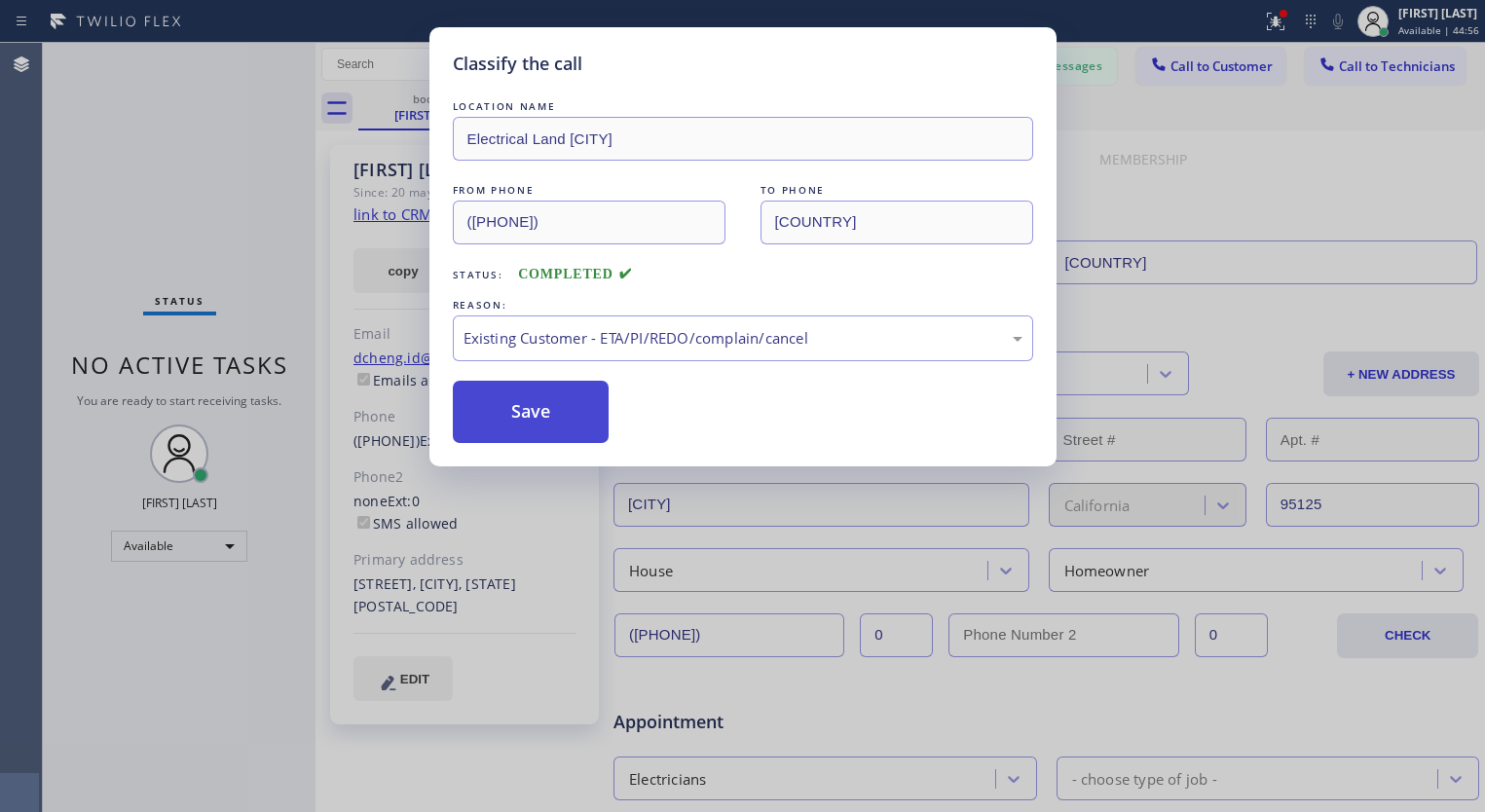click on "Save" at bounding box center (531, 412) 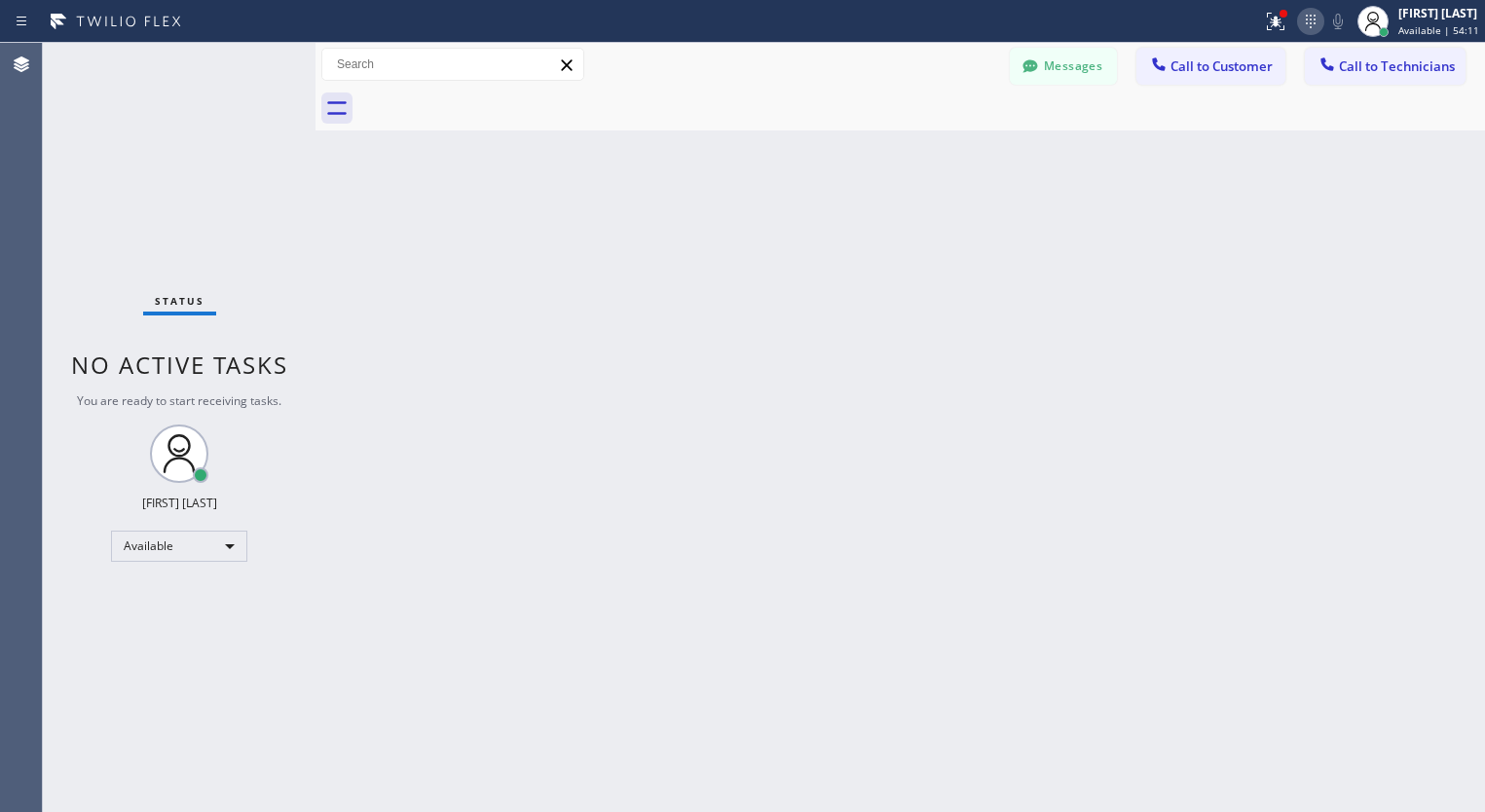 click at bounding box center [1311, 21] 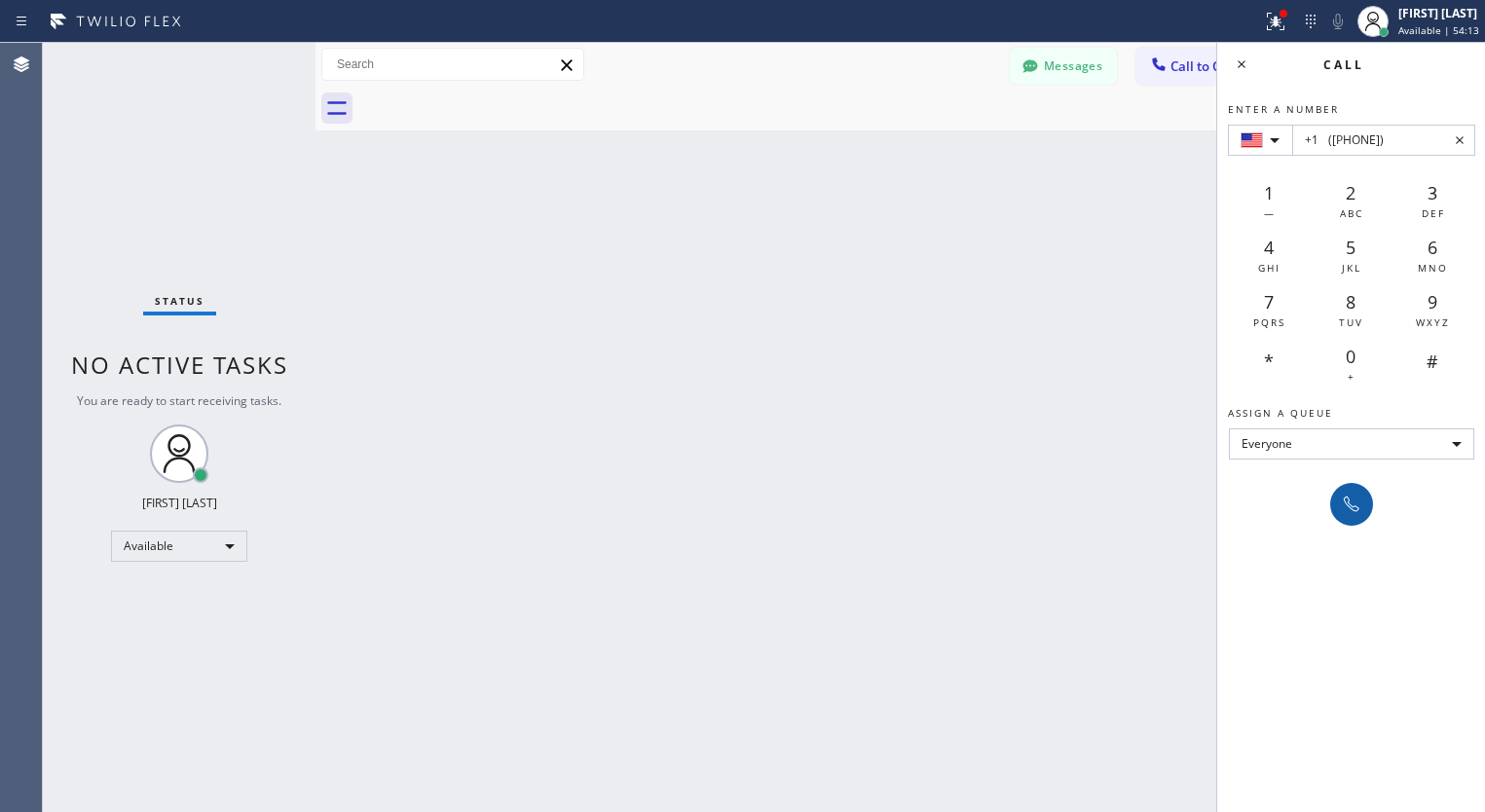 type on "+1 	([PHONE])" 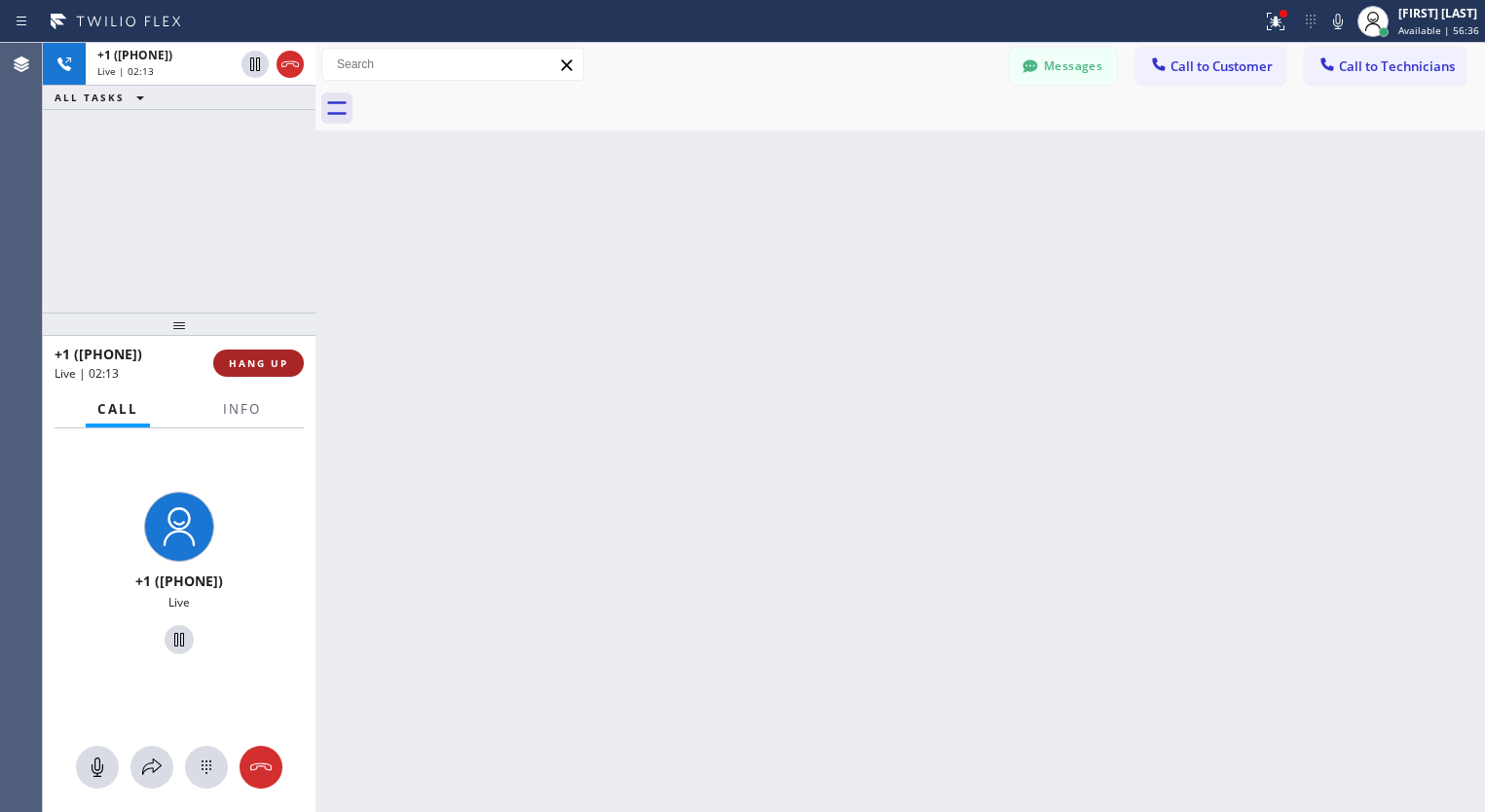click on "HANG UP" at bounding box center [258, 363] 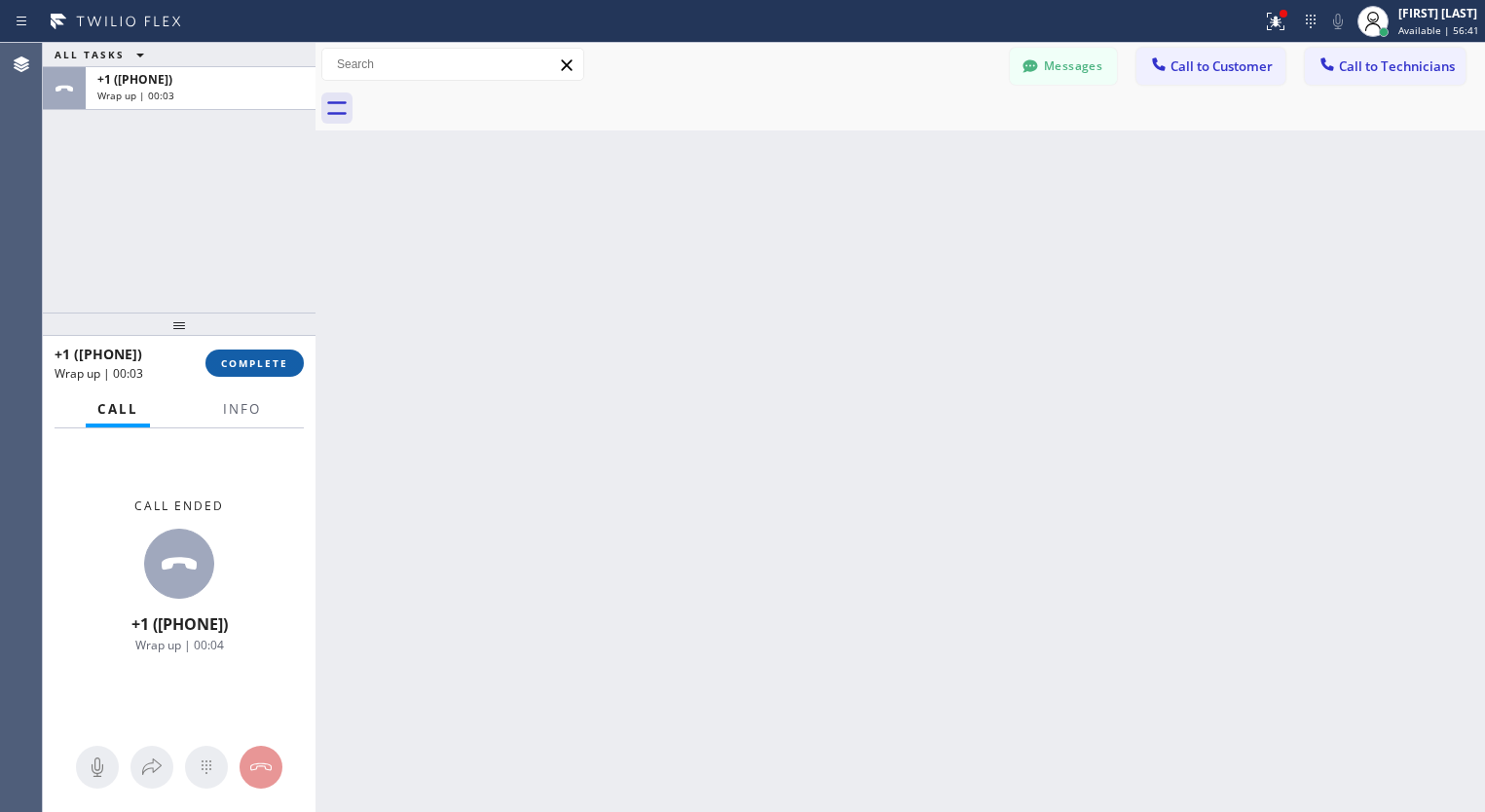 click on "COMPLETE" at bounding box center (254, 363) 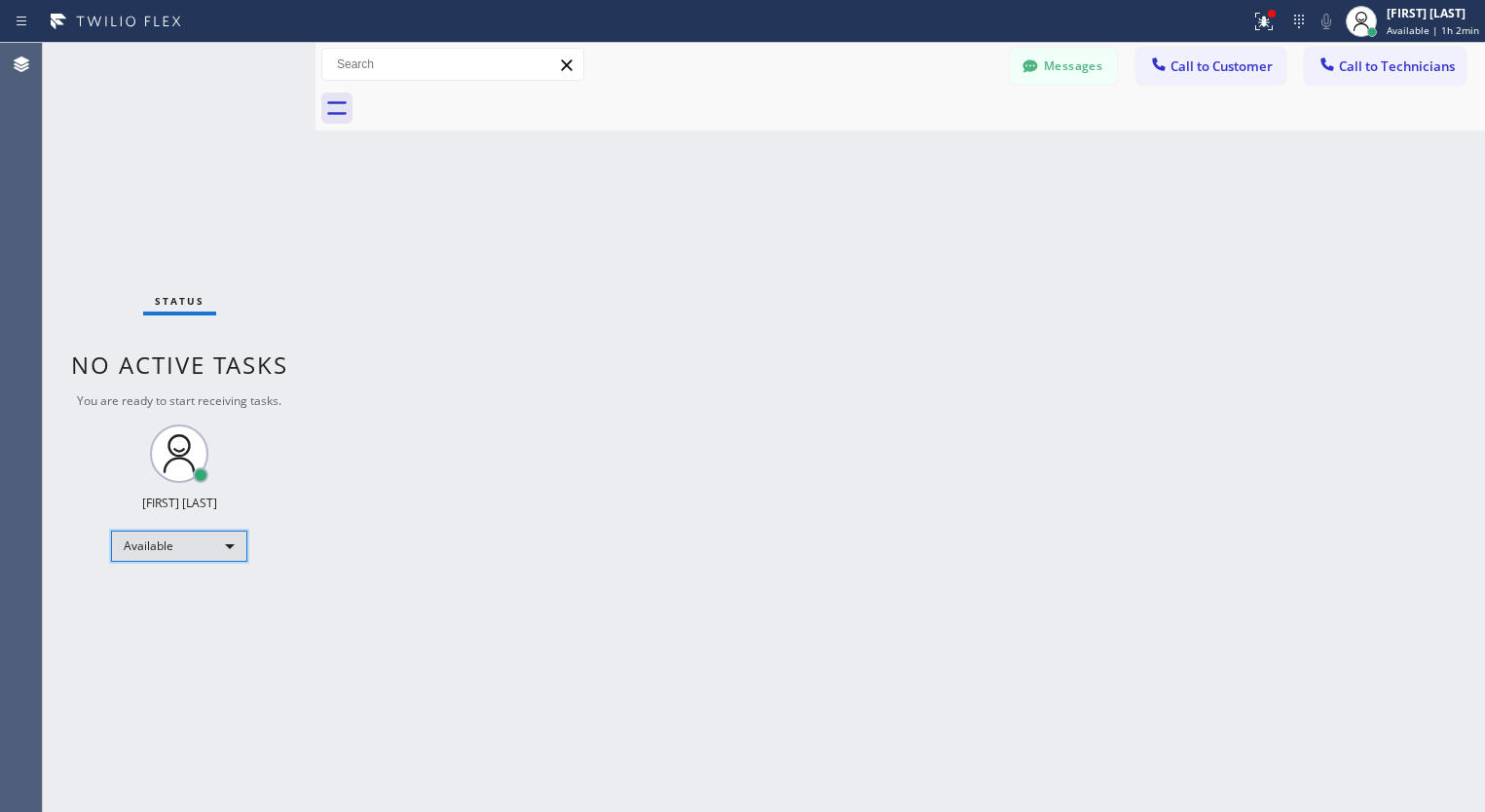 click on "Available" at bounding box center [179, 546] 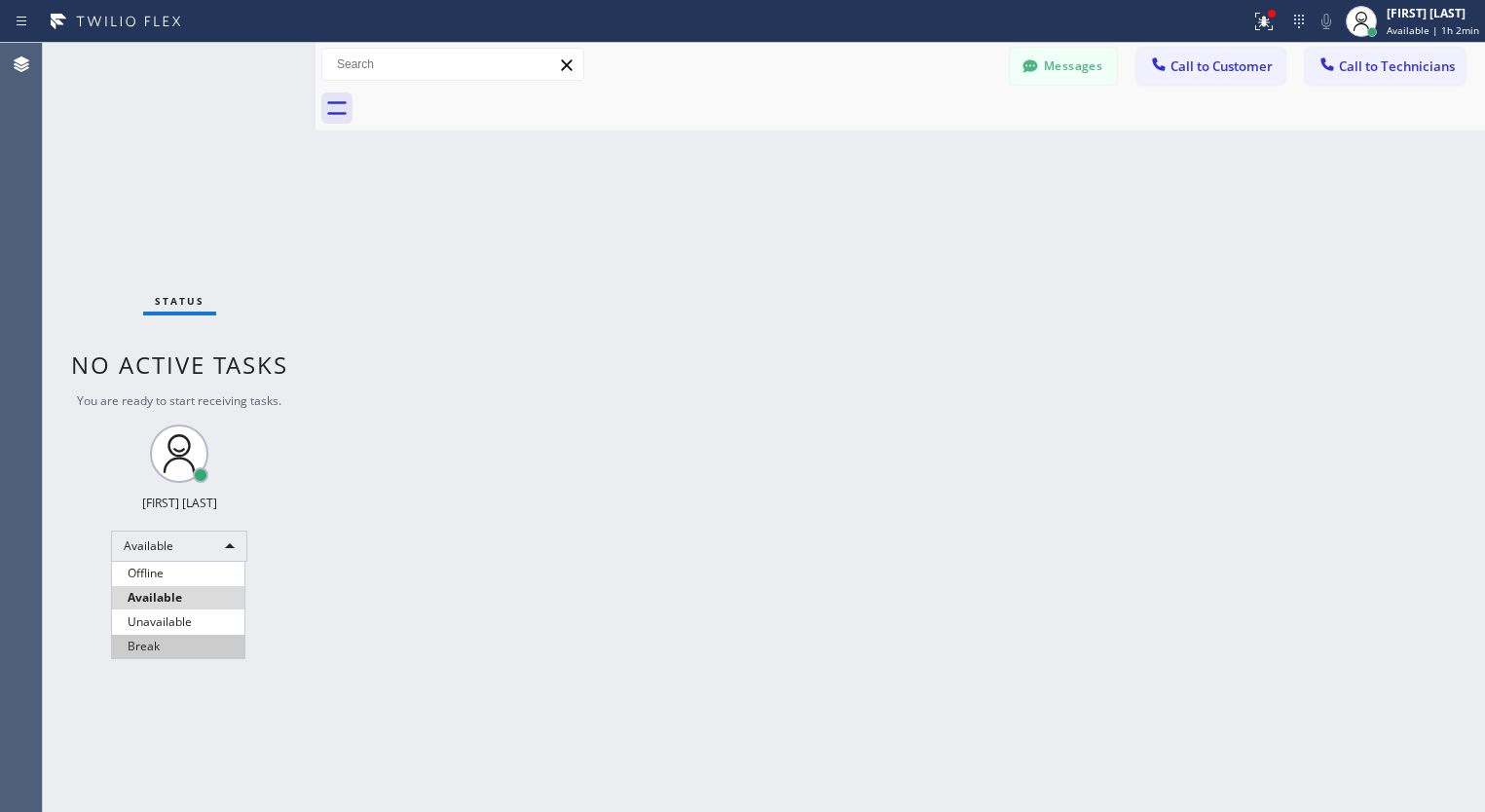 click on "Break" at bounding box center [178, 646] 